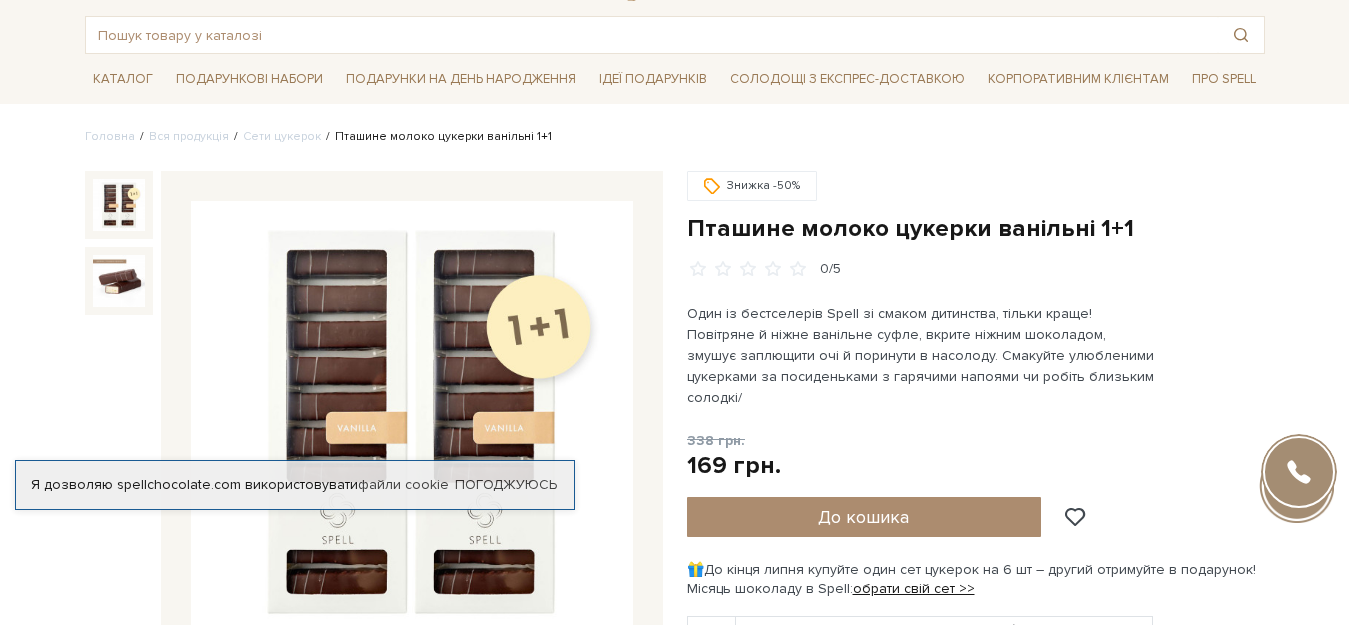 scroll, scrollTop: 187, scrollLeft: 0, axis: vertical 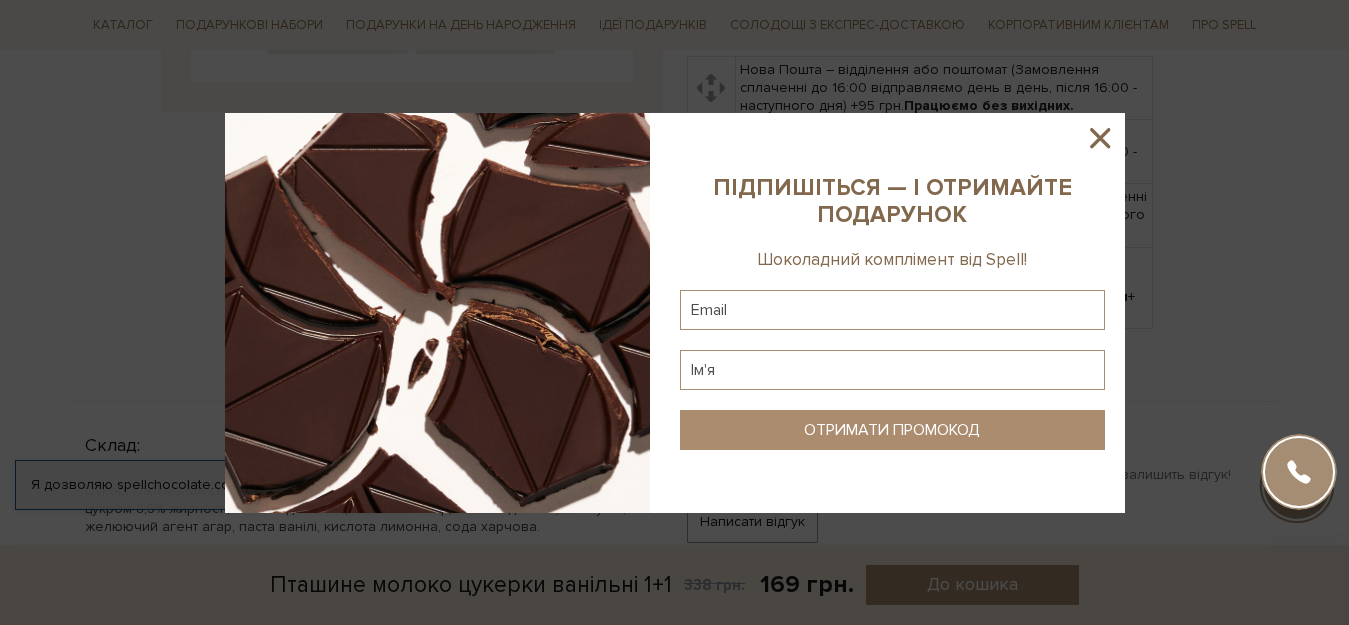 click 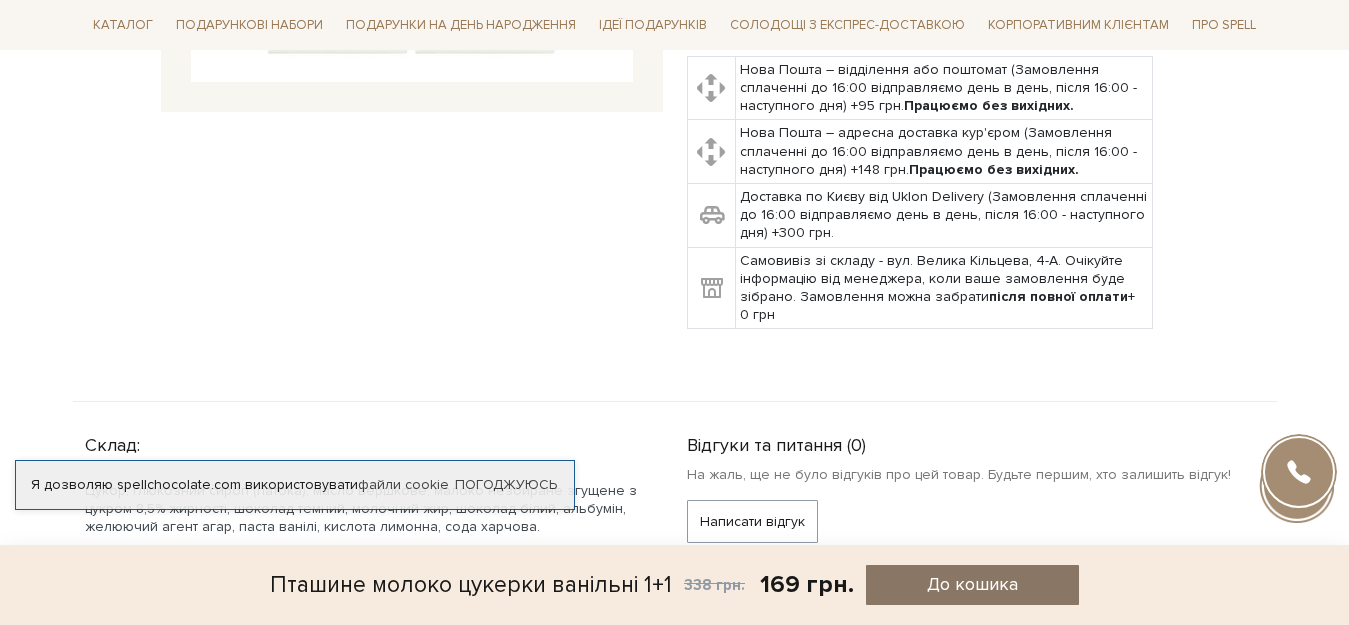 click on "До кошика" at bounding box center [972, 584] 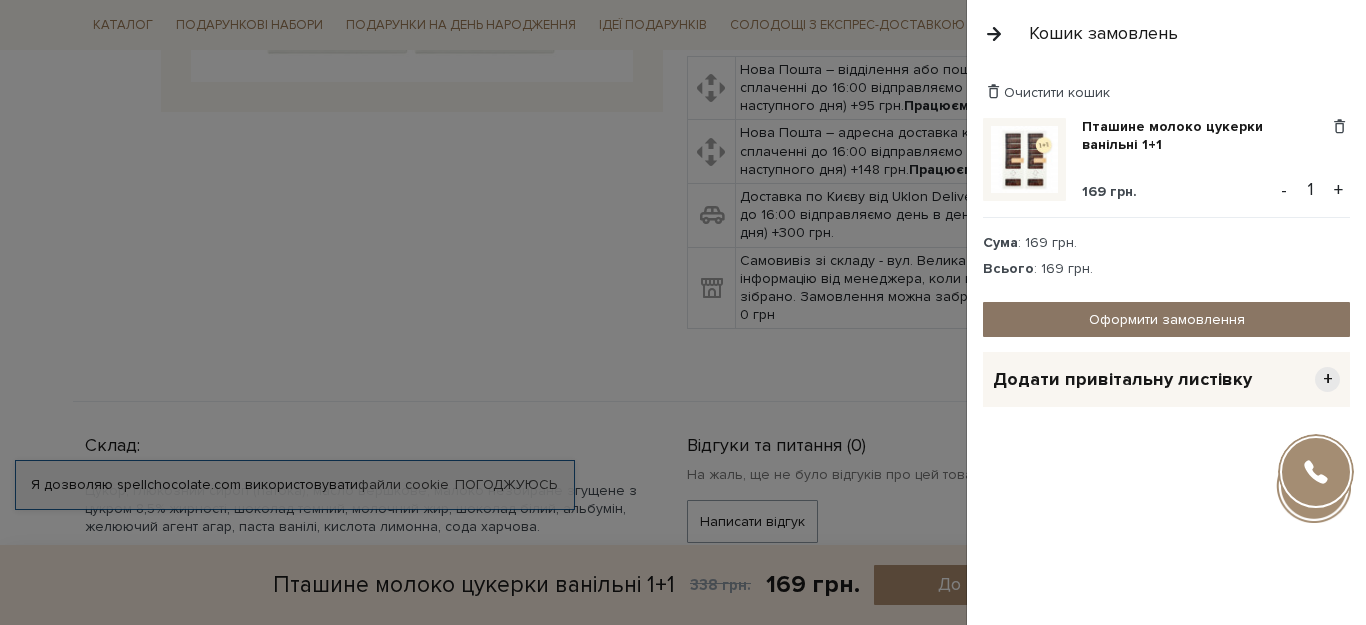 click on "Оформити замовлення" at bounding box center [1166, 319] 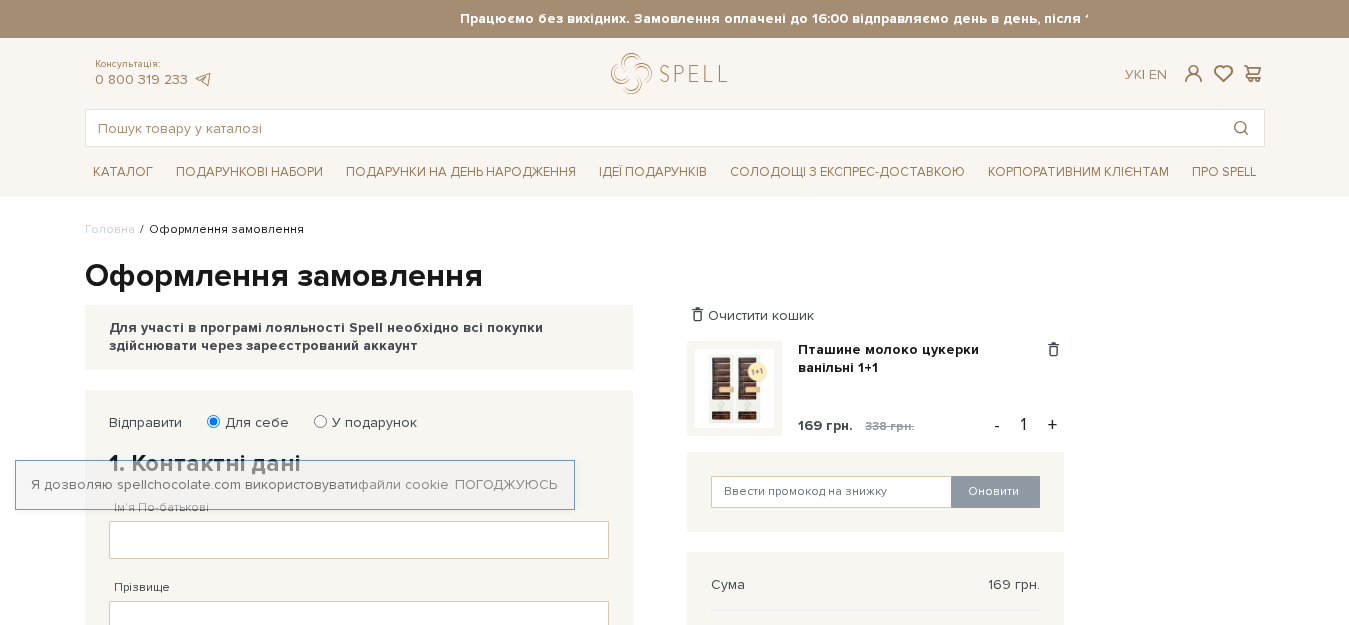 scroll, scrollTop: 0, scrollLeft: 0, axis: both 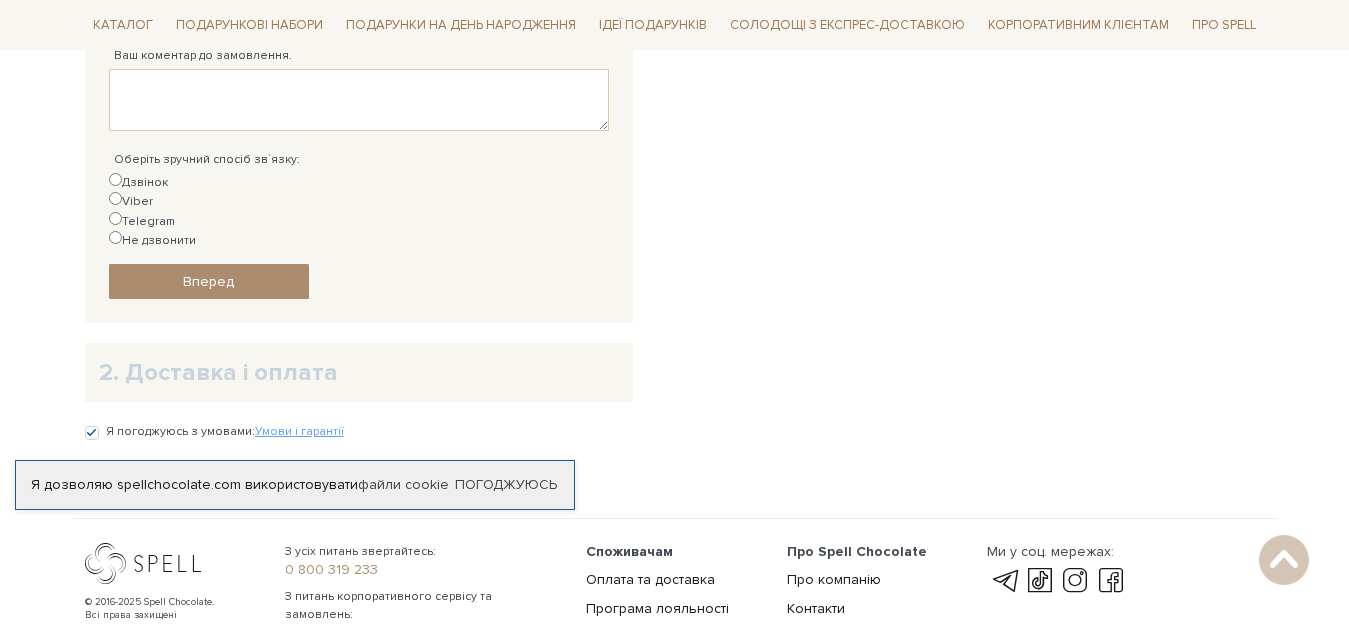click on "2. Доставка і оплата" at bounding box center (359, 372) 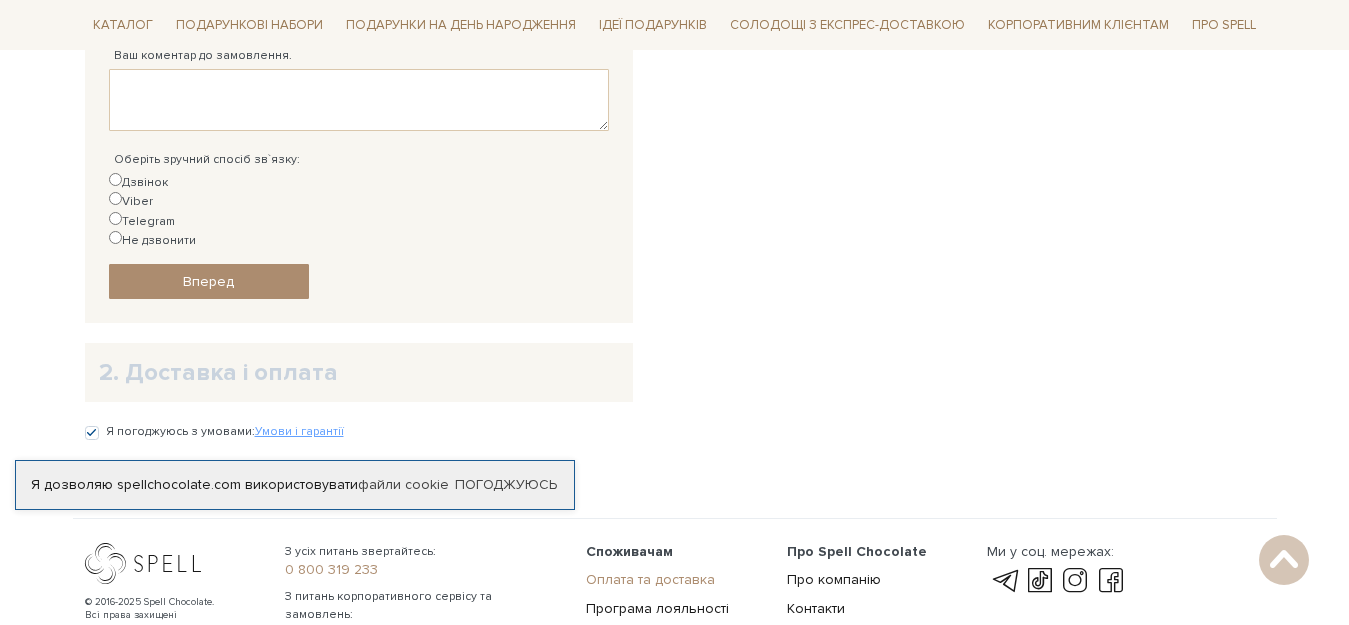 click on "Оплата та доставка" at bounding box center (650, 579) 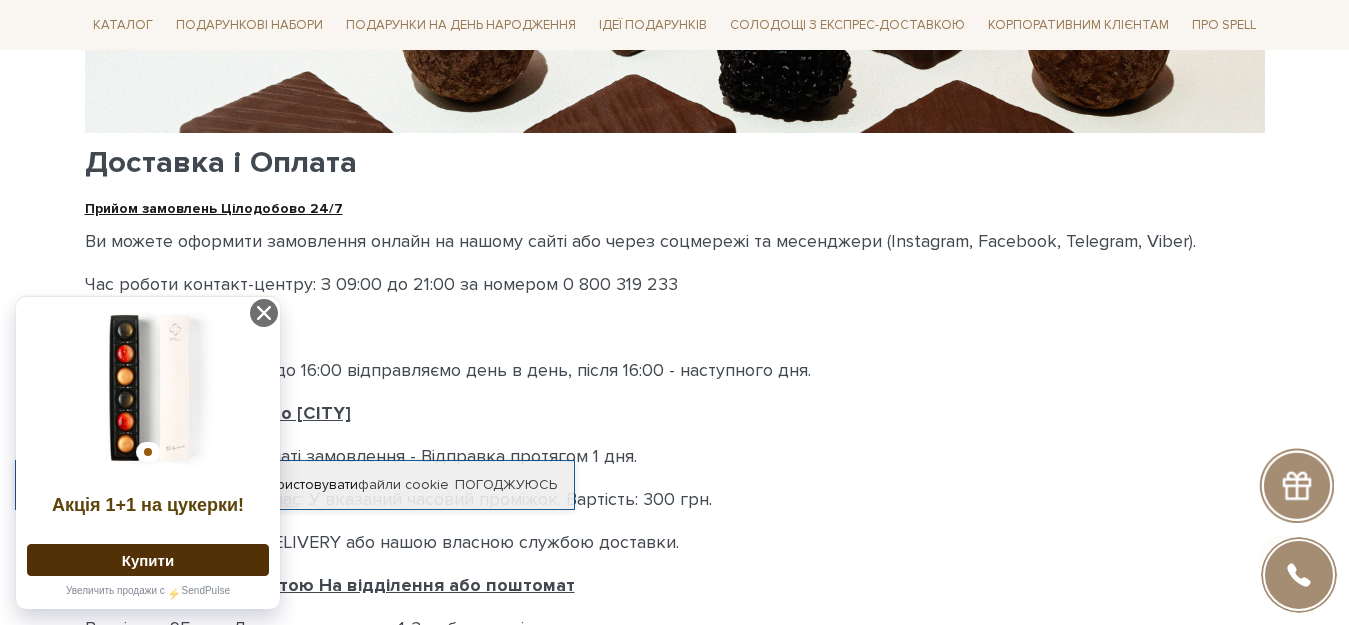scroll, scrollTop: 427, scrollLeft: 0, axis: vertical 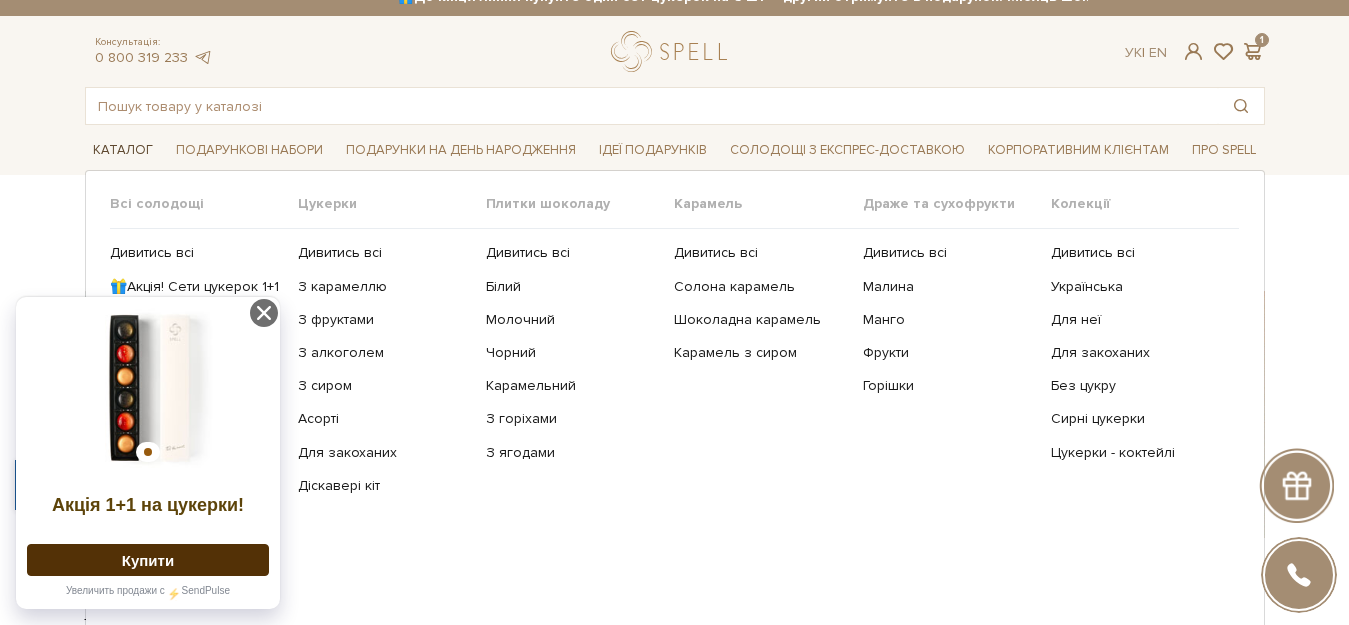 click on "Каталог" at bounding box center [123, 150] 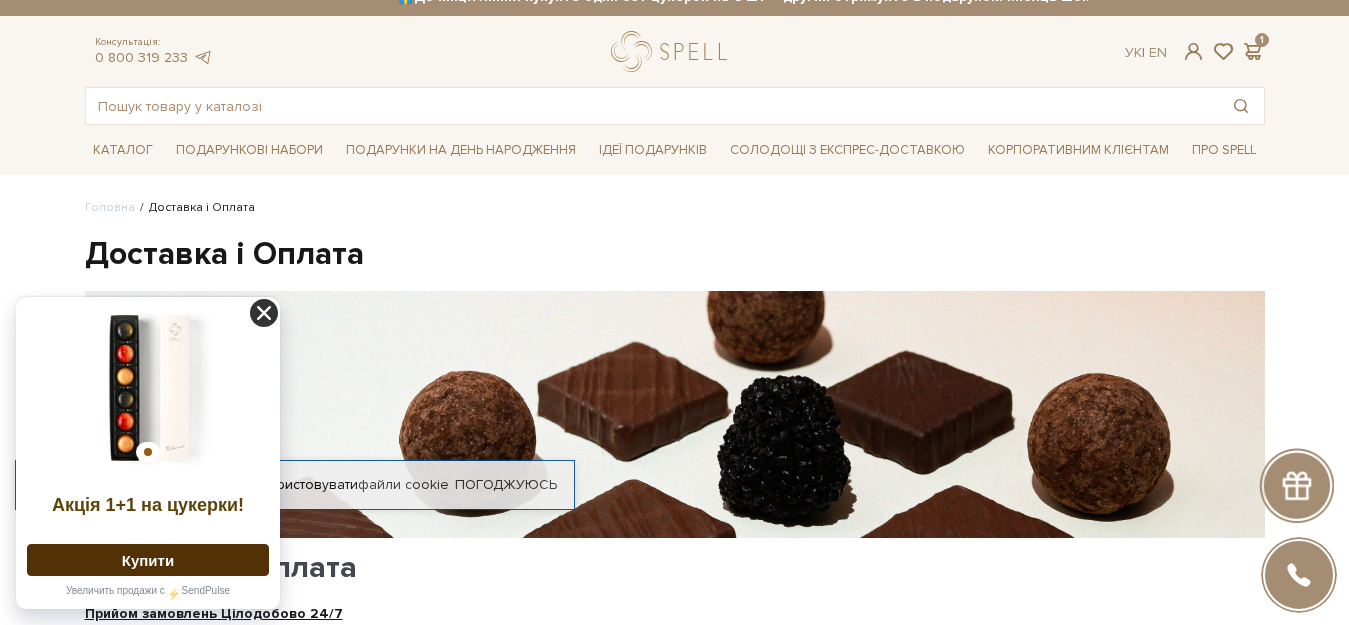click 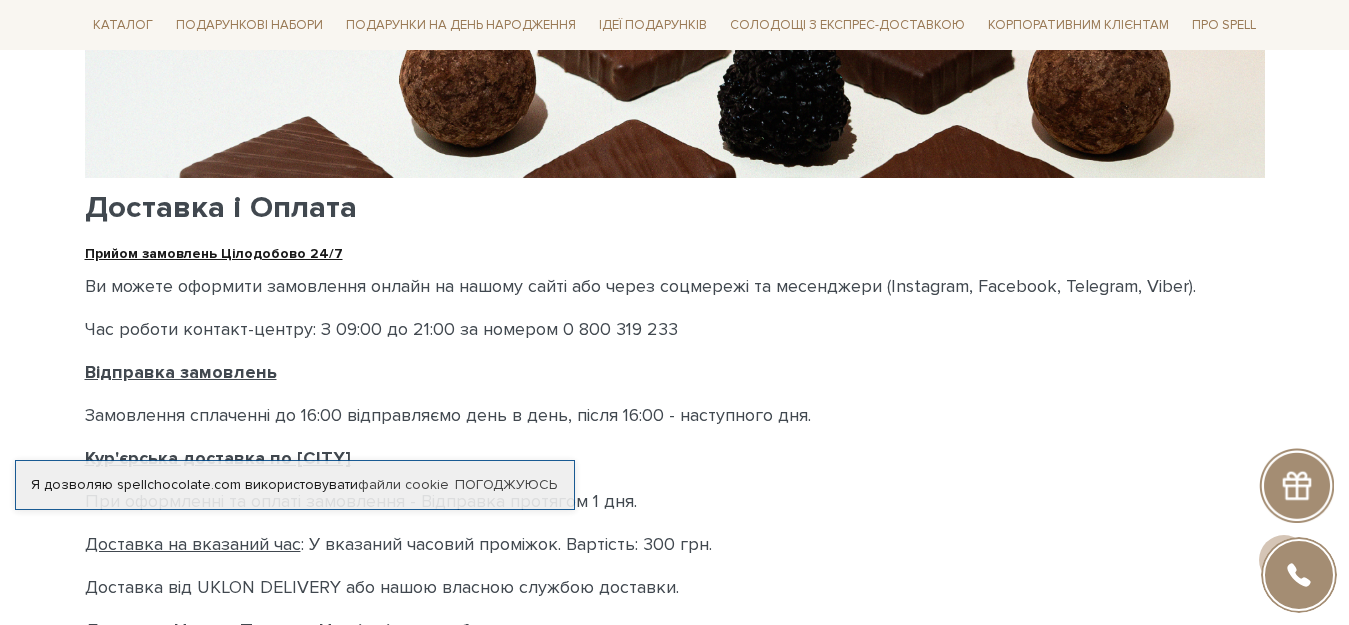 scroll, scrollTop: 435, scrollLeft: 0, axis: vertical 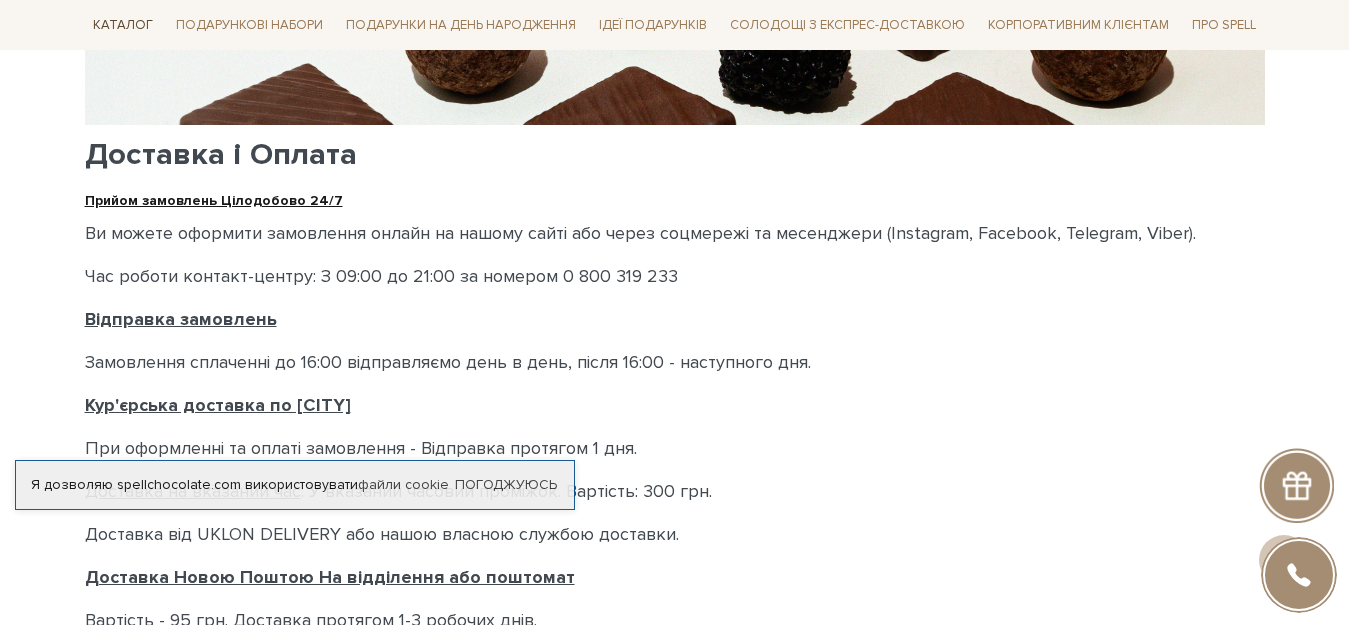 click on "Каталог" at bounding box center [123, 25] 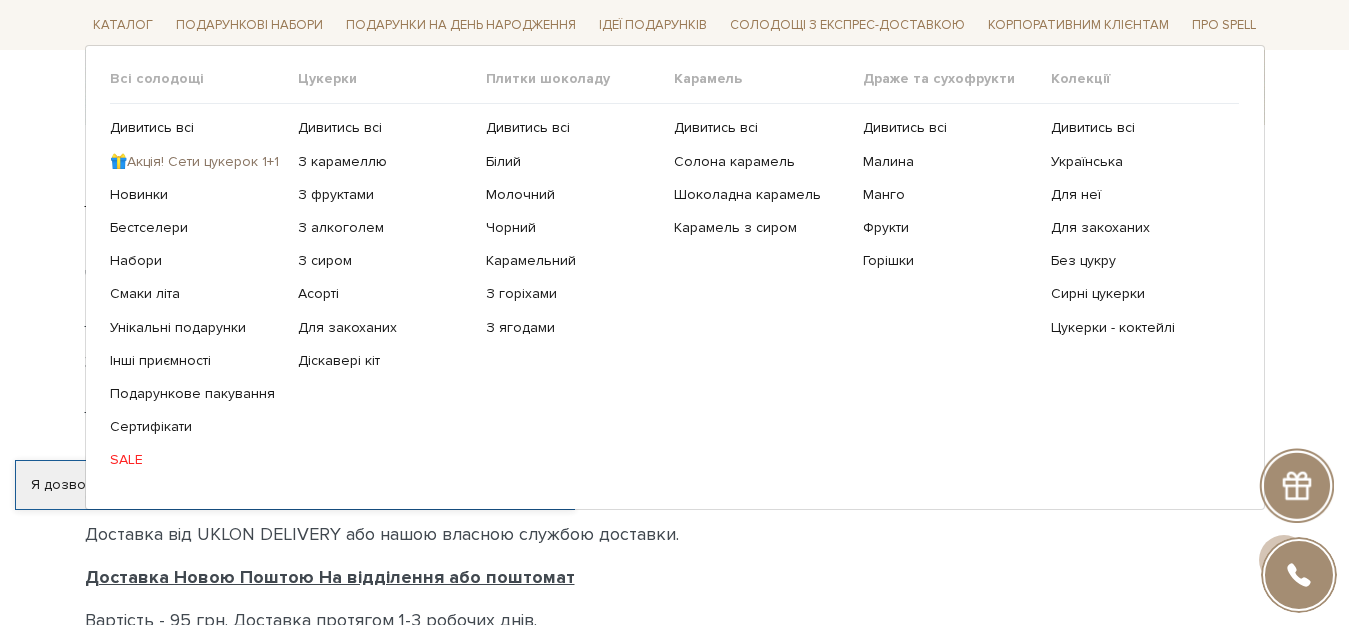 click on "🎁Акція! Сети цукерок 1+1" at bounding box center (196, 161) 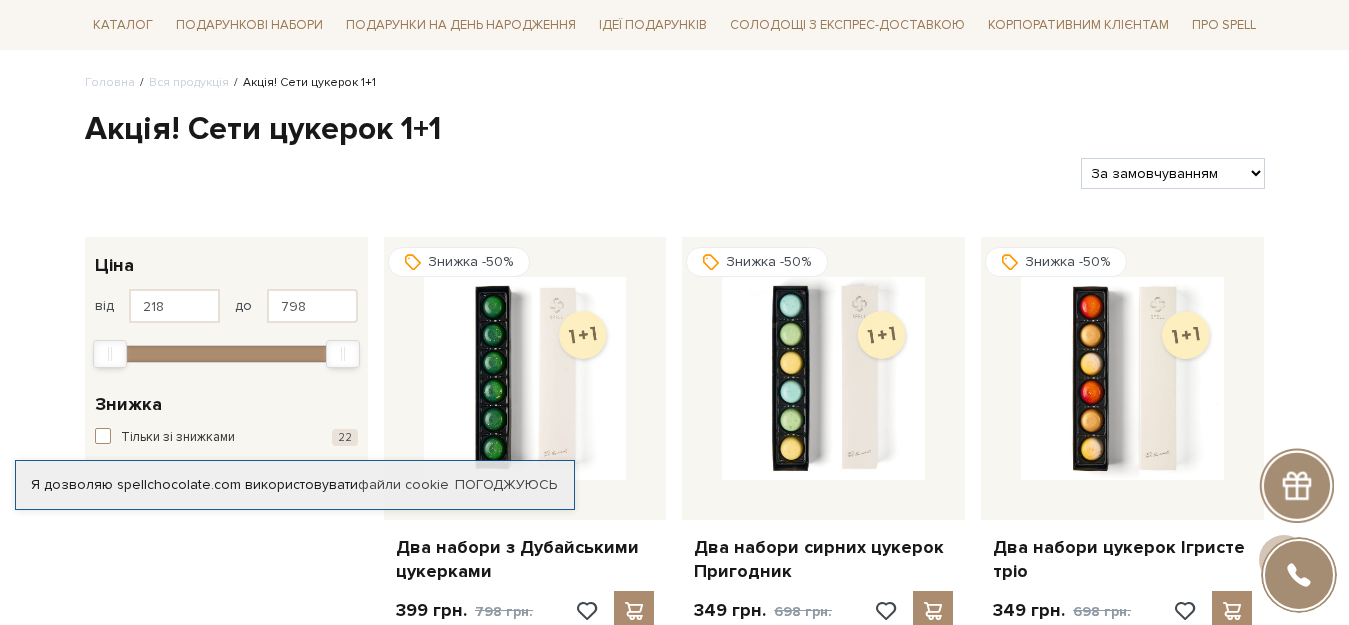 scroll, scrollTop: 187, scrollLeft: 0, axis: vertical 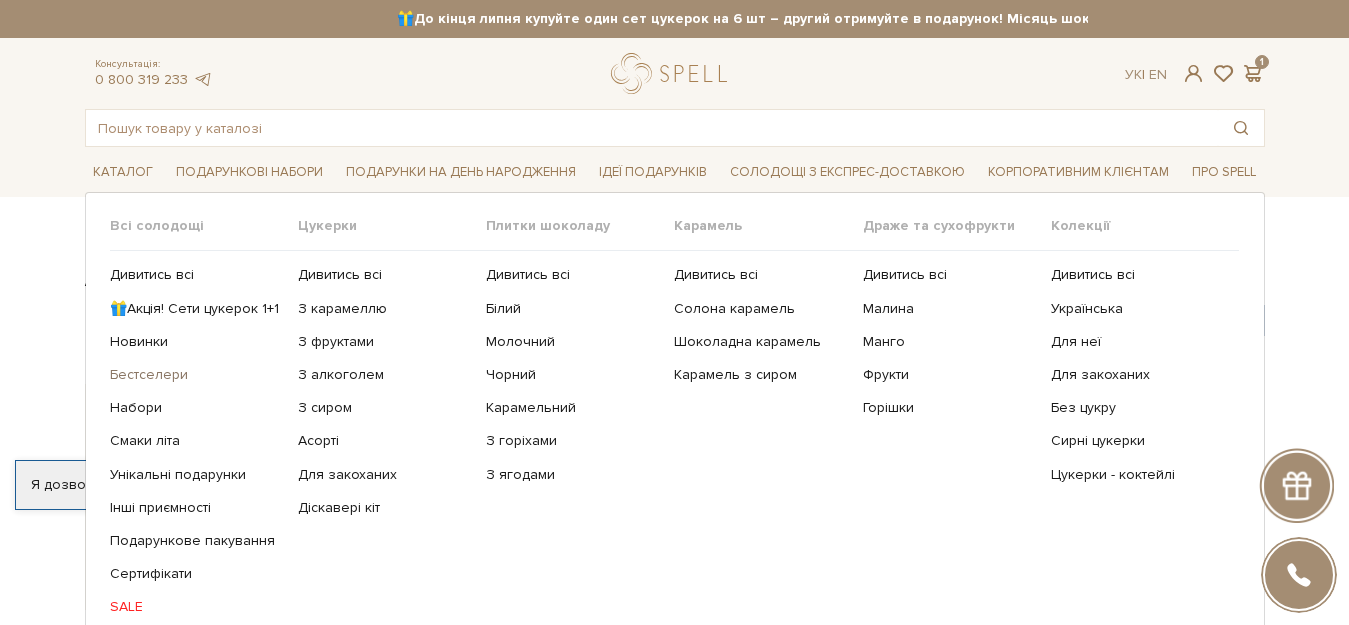 click on "Бестселери" at bounding box center (196, 375) 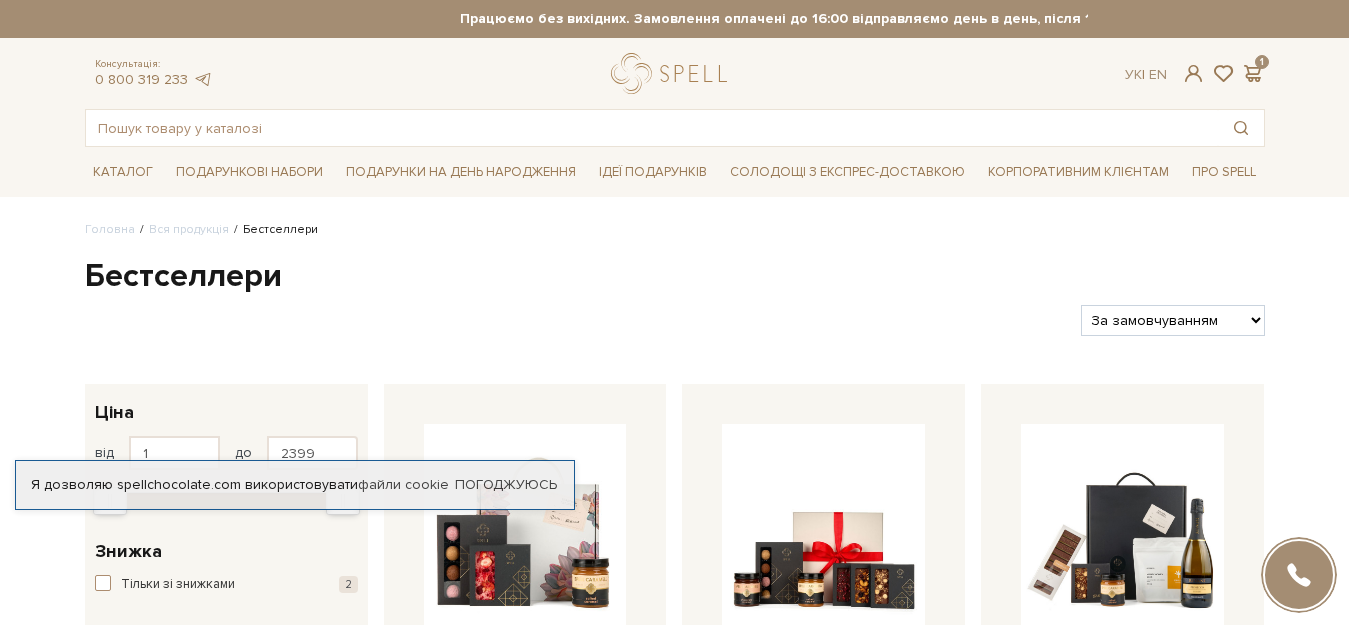 scroll, scrollTop: 0, scrollLeft: 0, axis: both 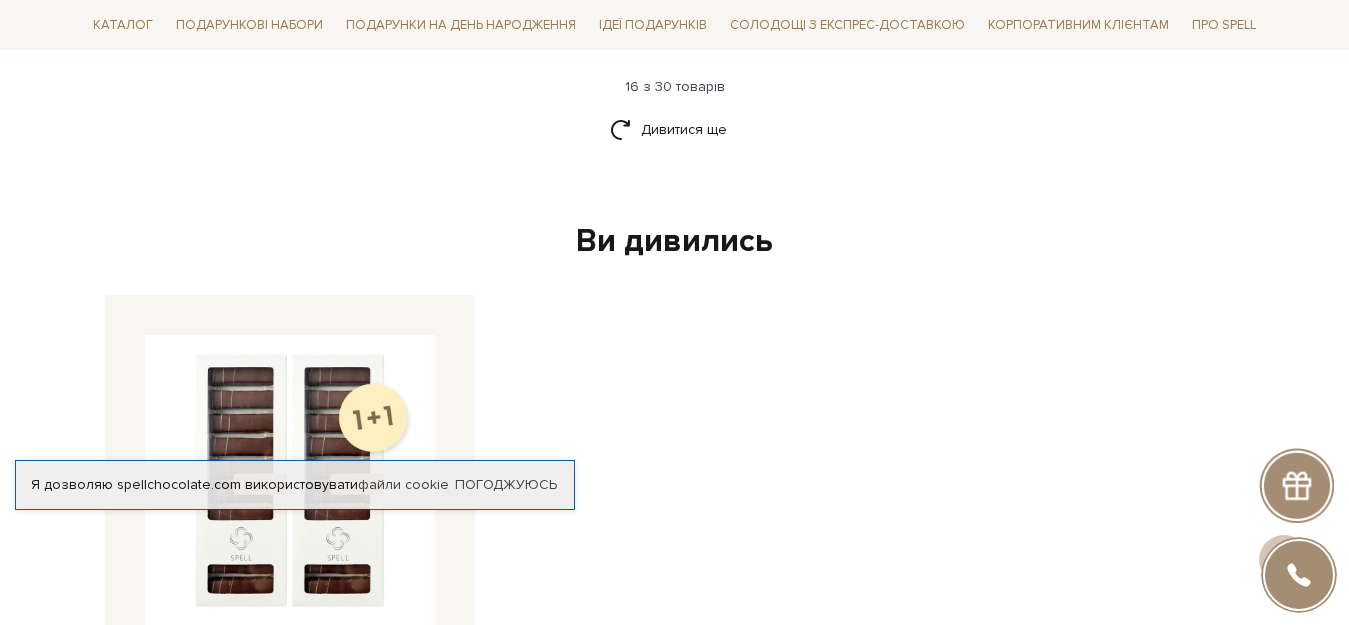 click on "Ви дивились" at bounding box center [675, 242] 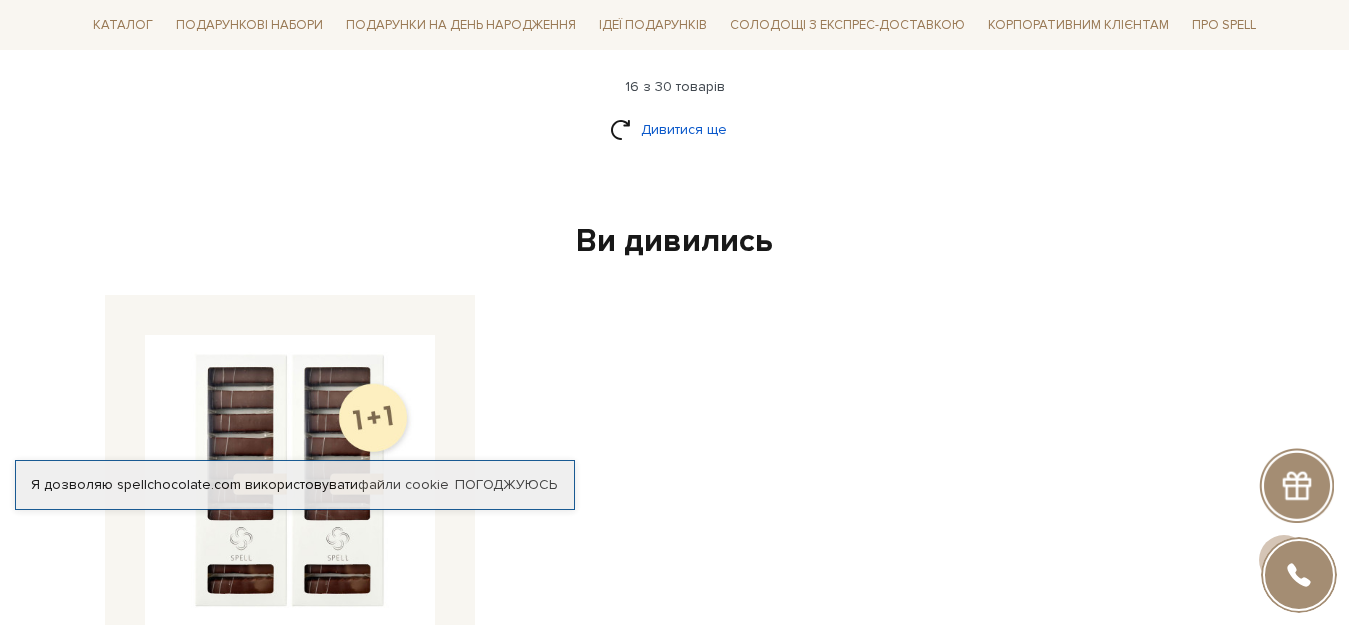 click on "Дивитися ще" at bounding box center (675, 129) 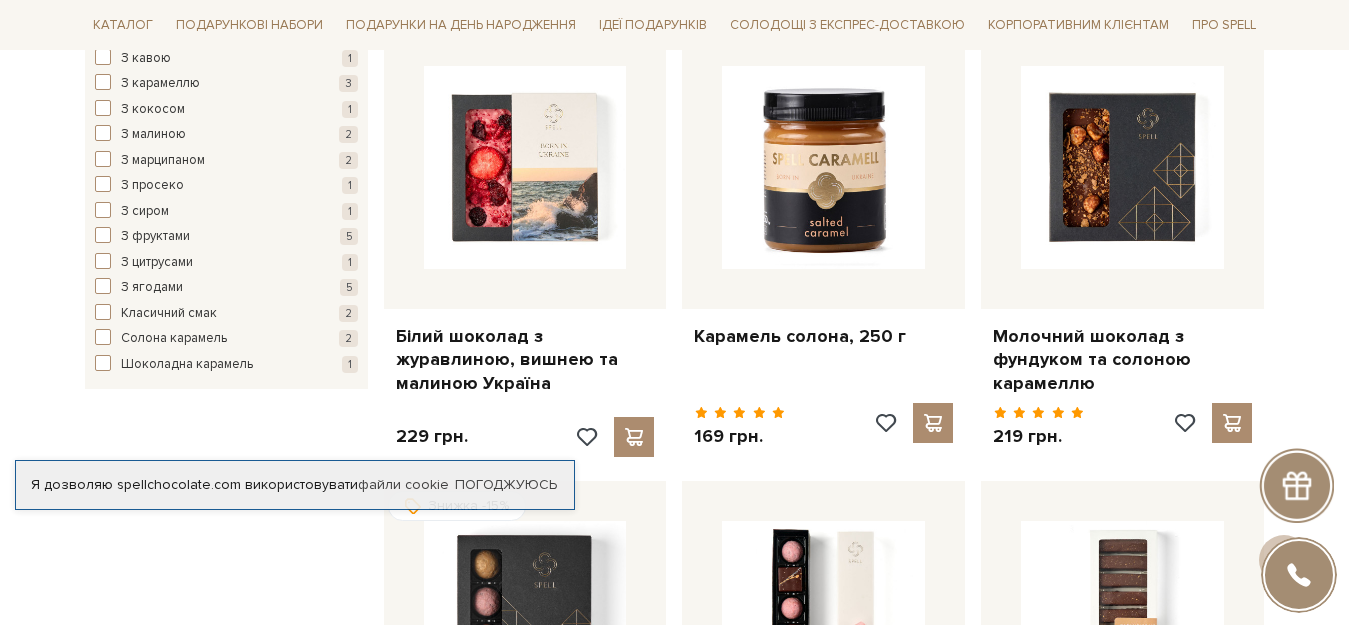 scroll, scrollTop: 0, scrollLeft: 0, axis: both 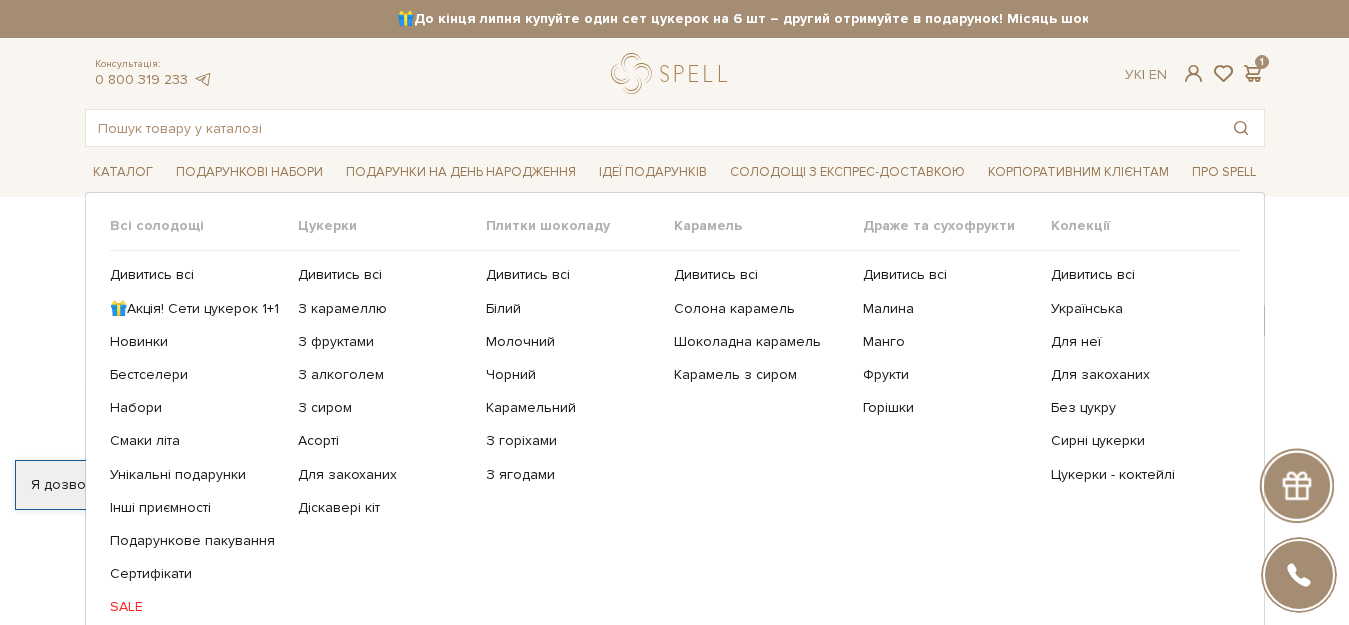 click on "SALE" at bounding box center (196, 607) 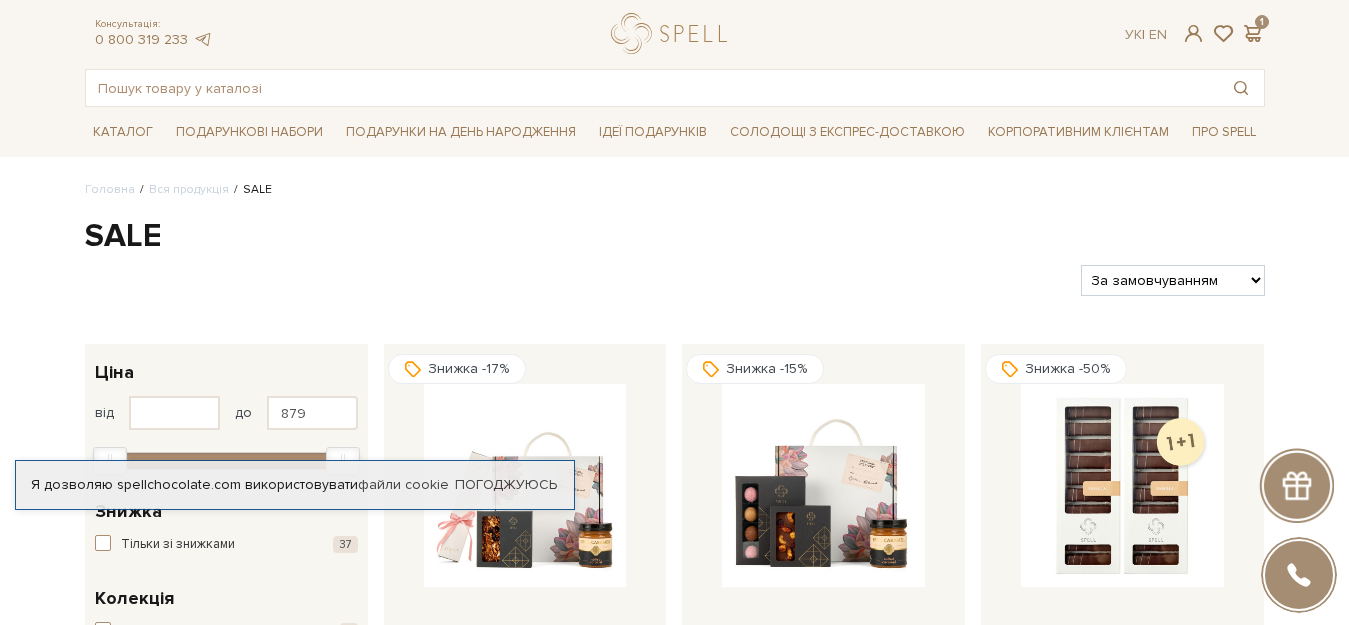 scroll, scrollTop: 120, scrollLeft: 0, axis: vertical 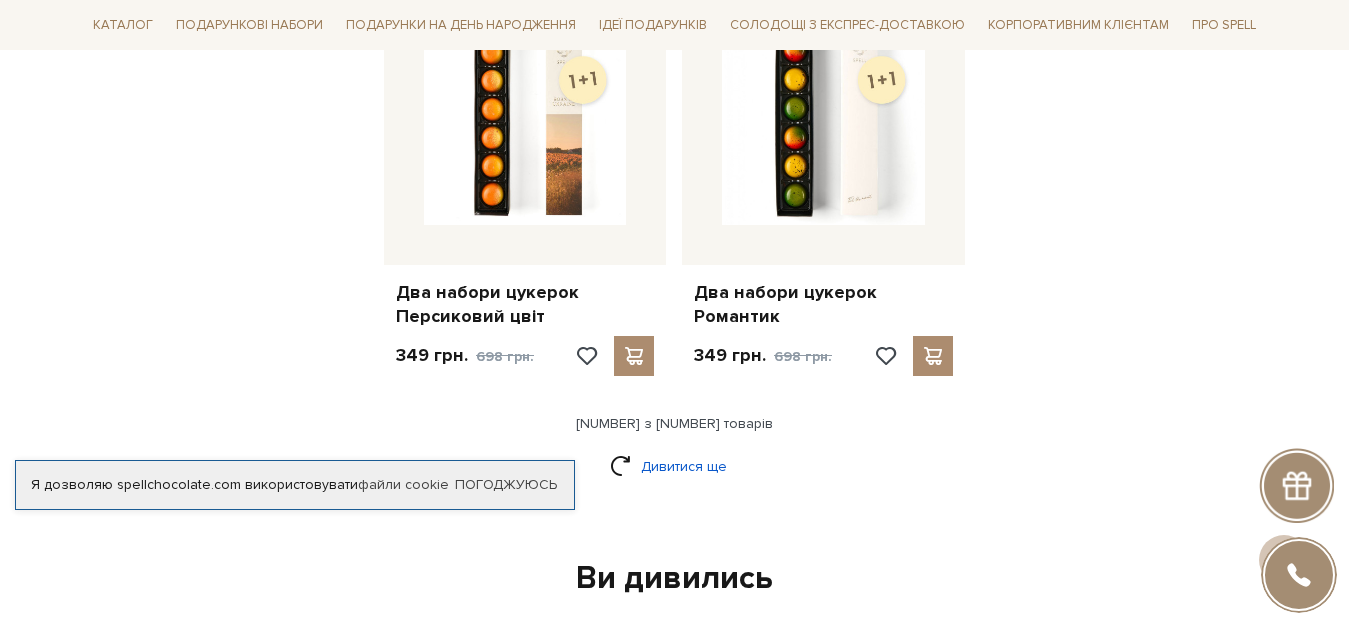 click on "Дивитися ще" at bounding box center [675, 466] 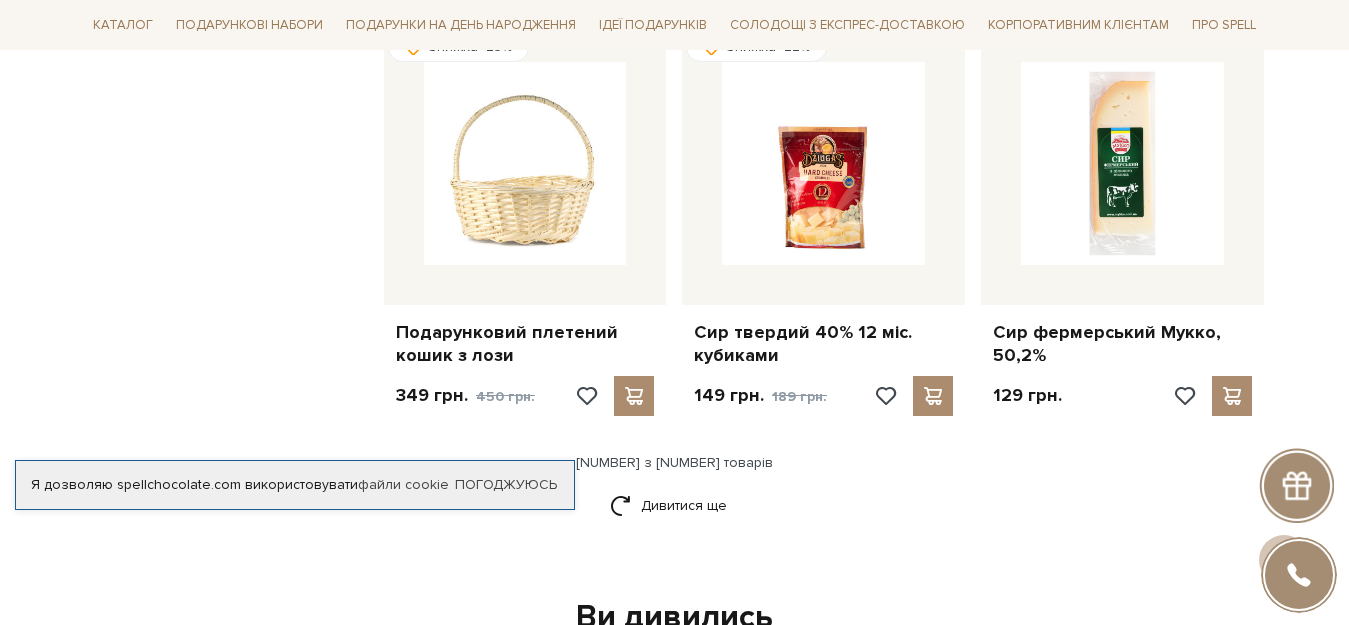 scroll, scrollTop: 4627, scrollLeft: 0, axis: vertical 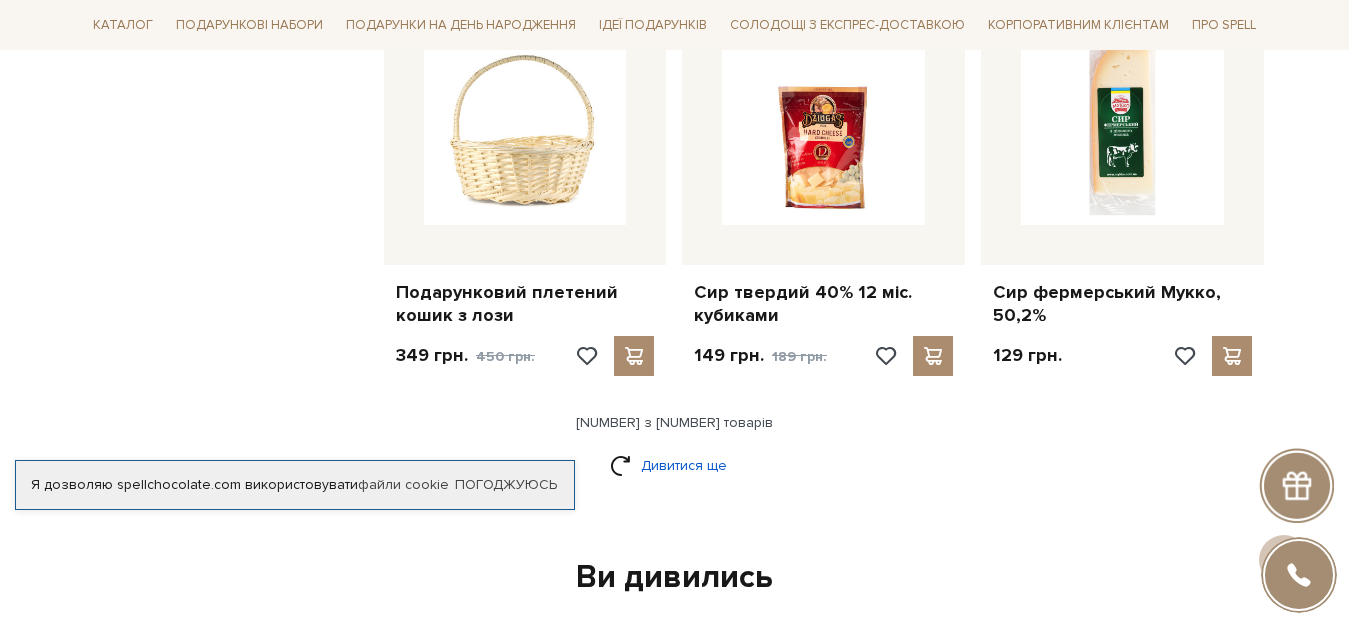 click on "Дивитися ще" at bounding box center (675, 465) 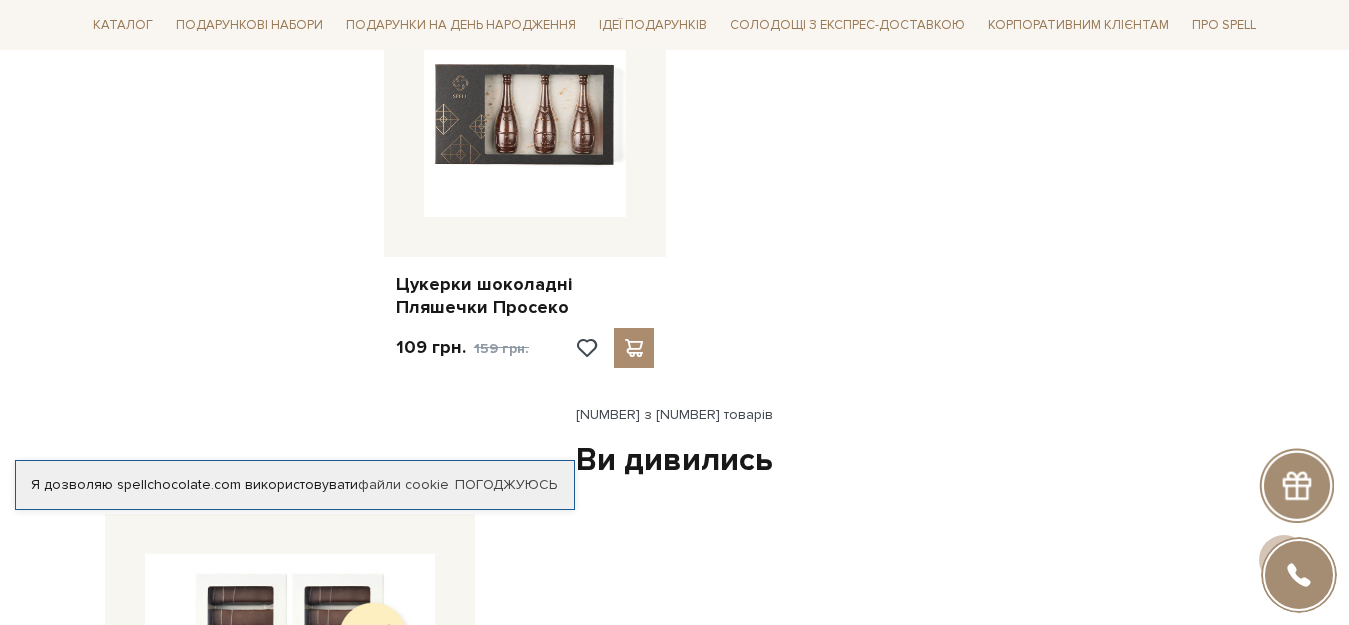 scroll, scrollTop: 5920, scrollLeft: 0, axis: vertical 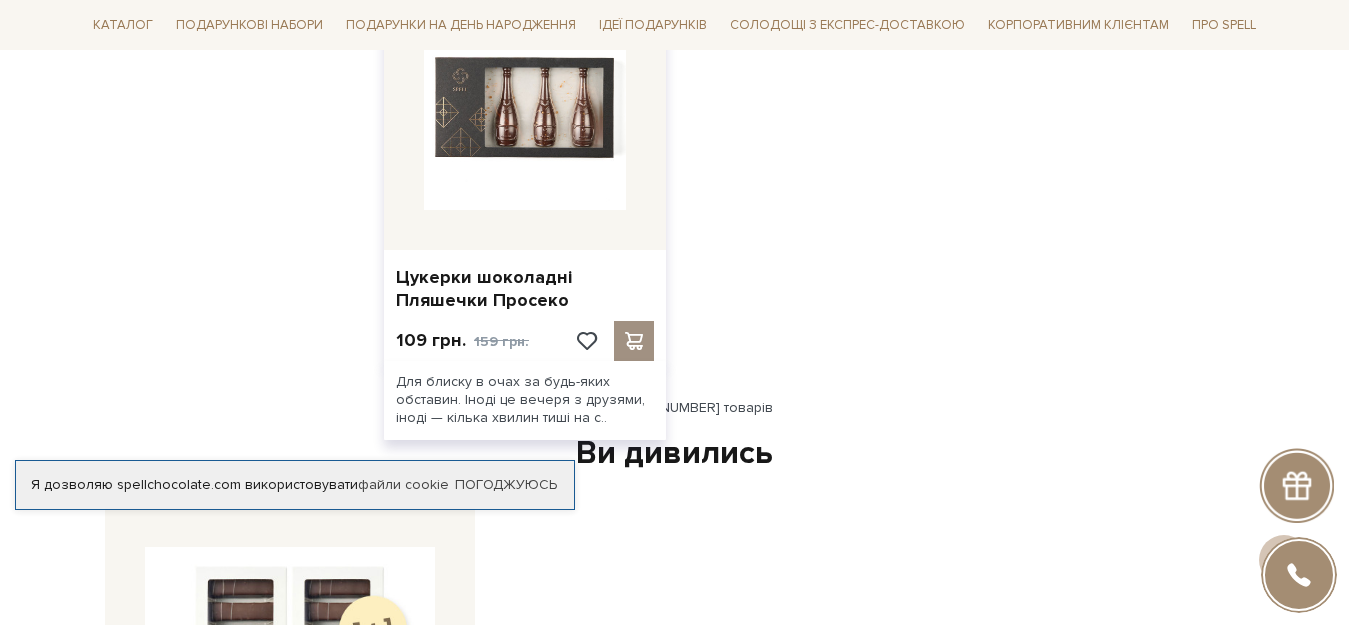 click at bounding box center (634, 341) 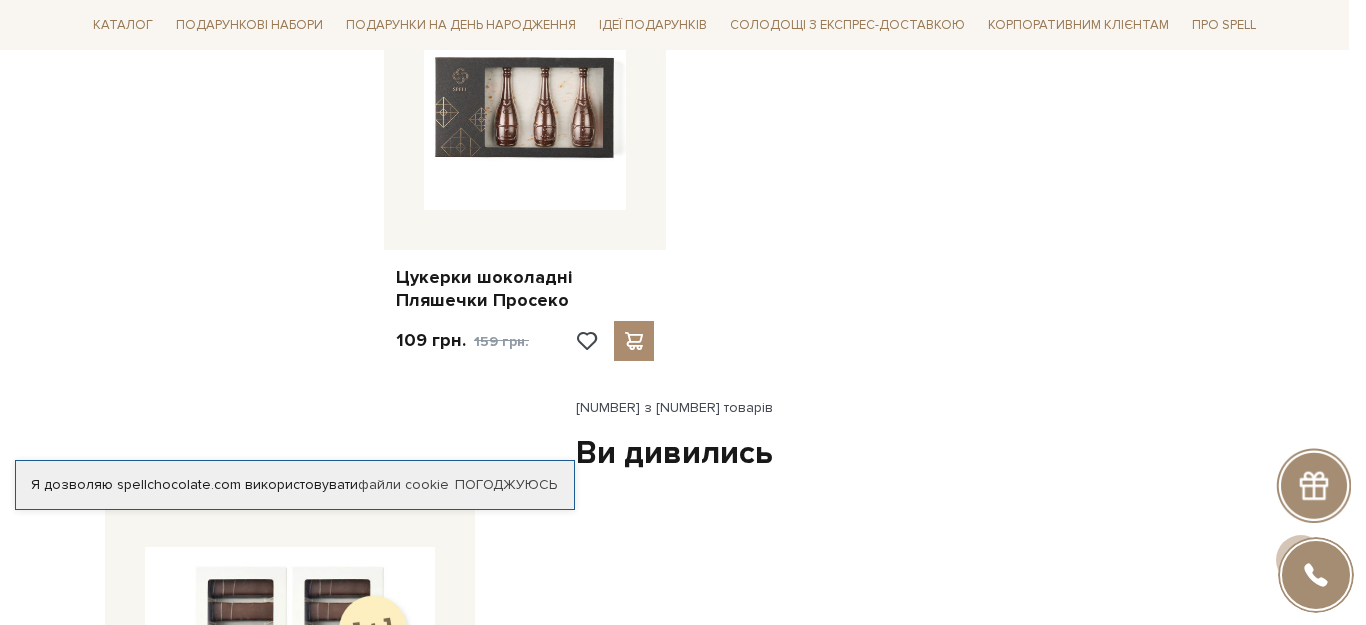 click at bounding box center (683, 312) 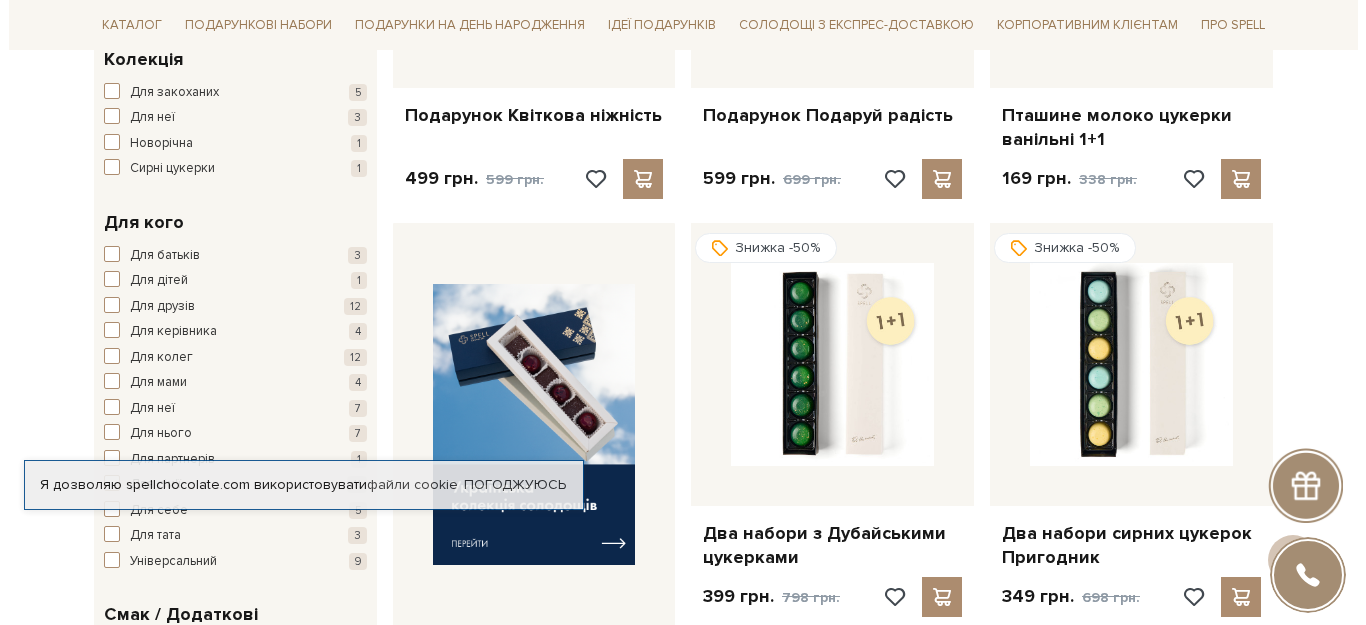 scroll, scrollTop: 0, scrollLeft: 0, axis: both 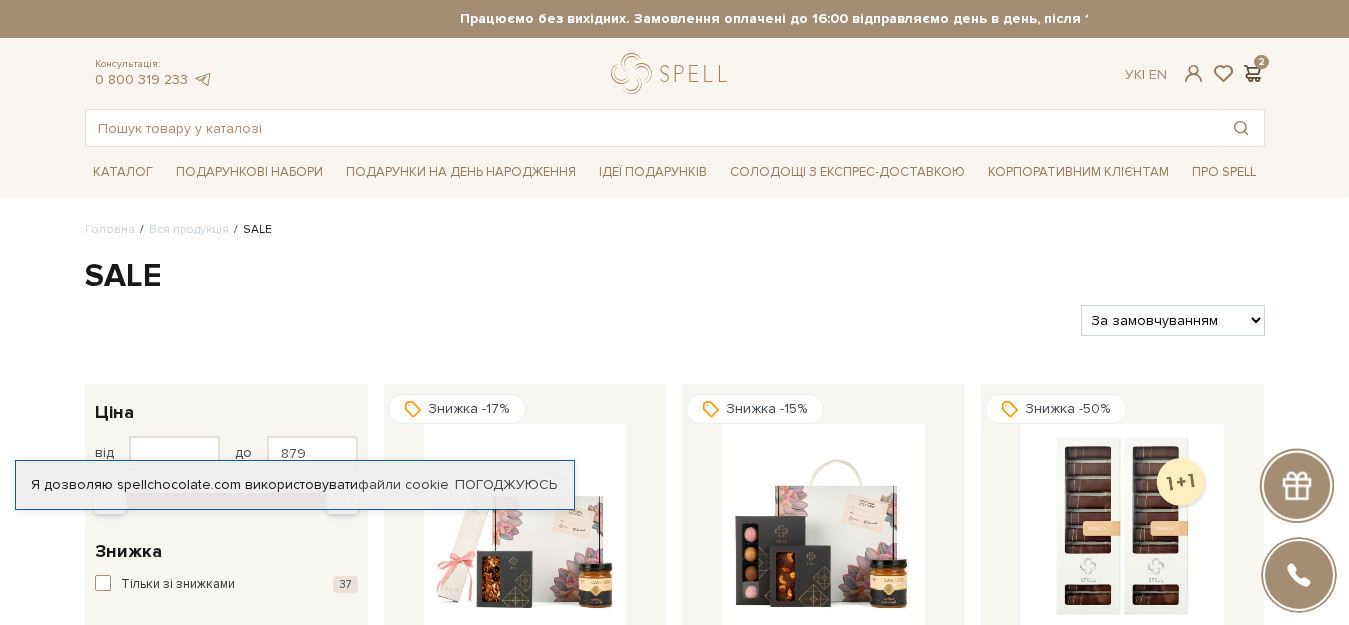 click at bounding box center (1253, 73) 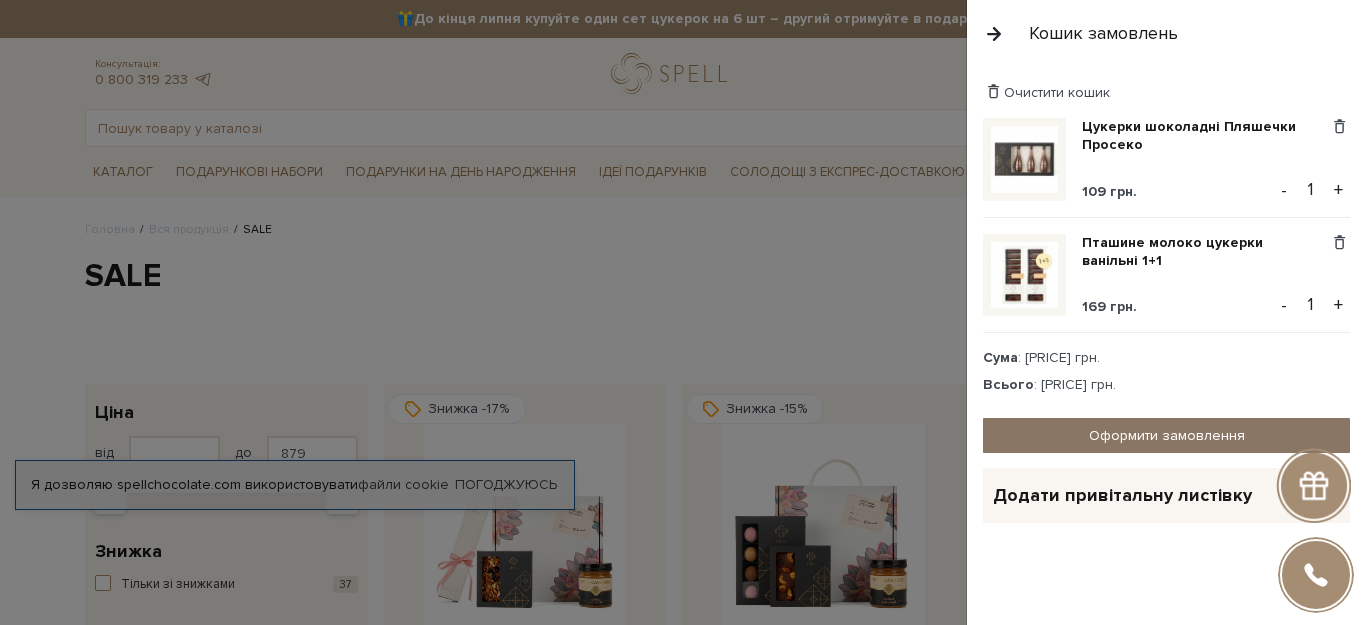 click on "Оформити замовлення" at bounding box center [1166, 435] 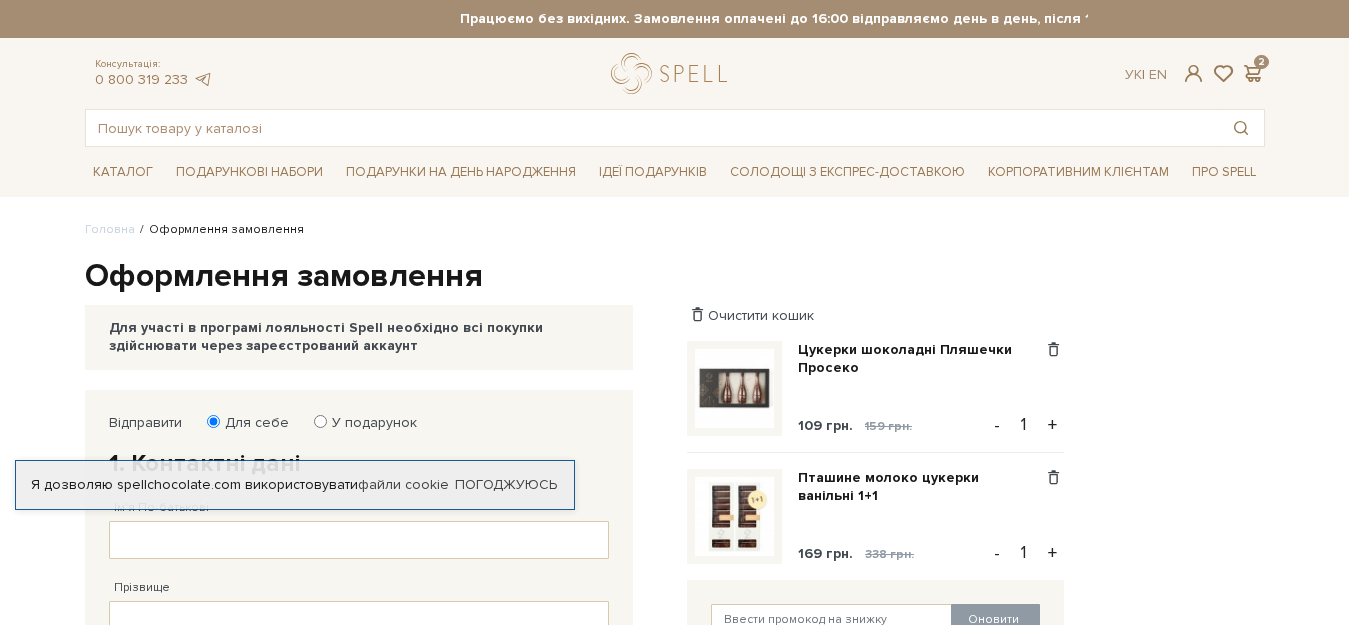 scroll, scrollTop: 0, scrollLeft: 0, axis: both 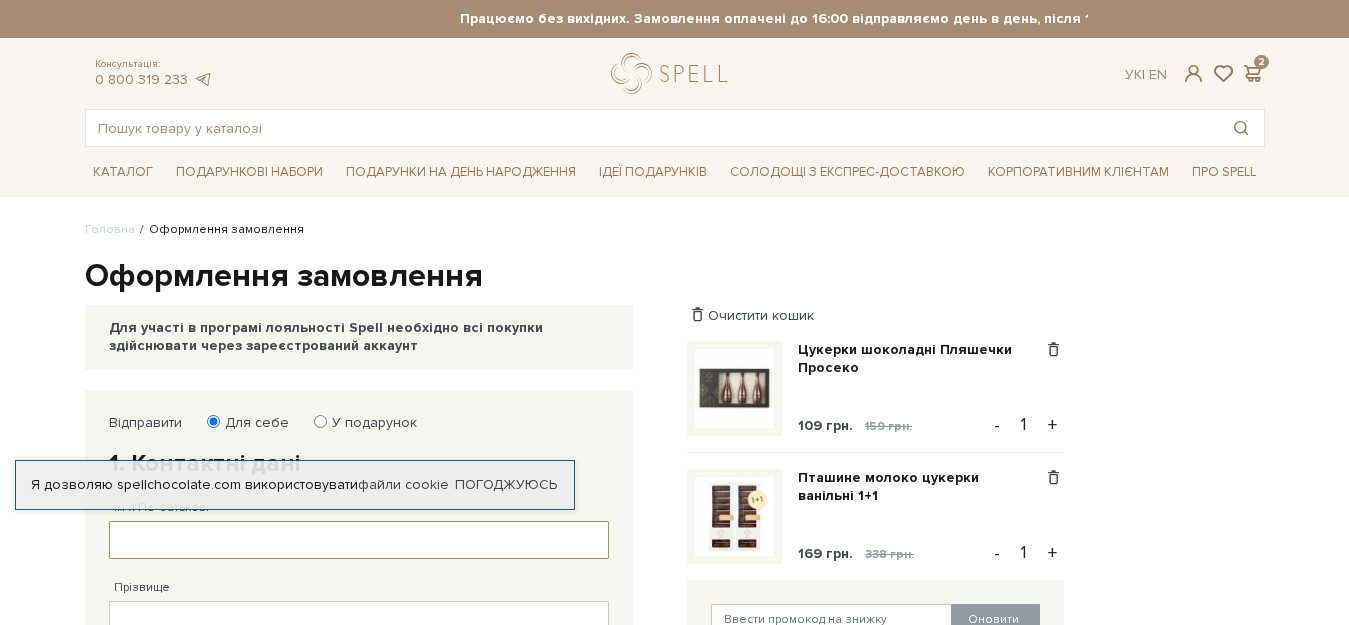 click on "Ім'я По-батькові" at bounding box center [359, 540] 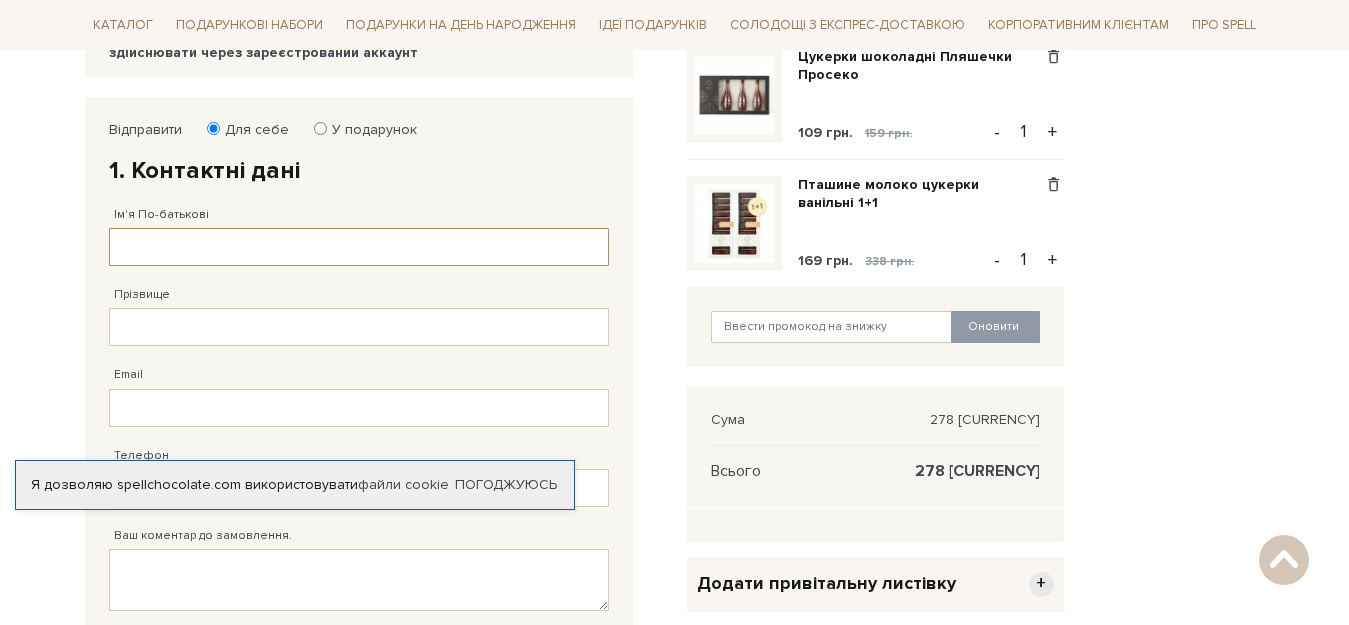 scroll, scrollTop: 320, scrollLeft: 0, axis: vertical 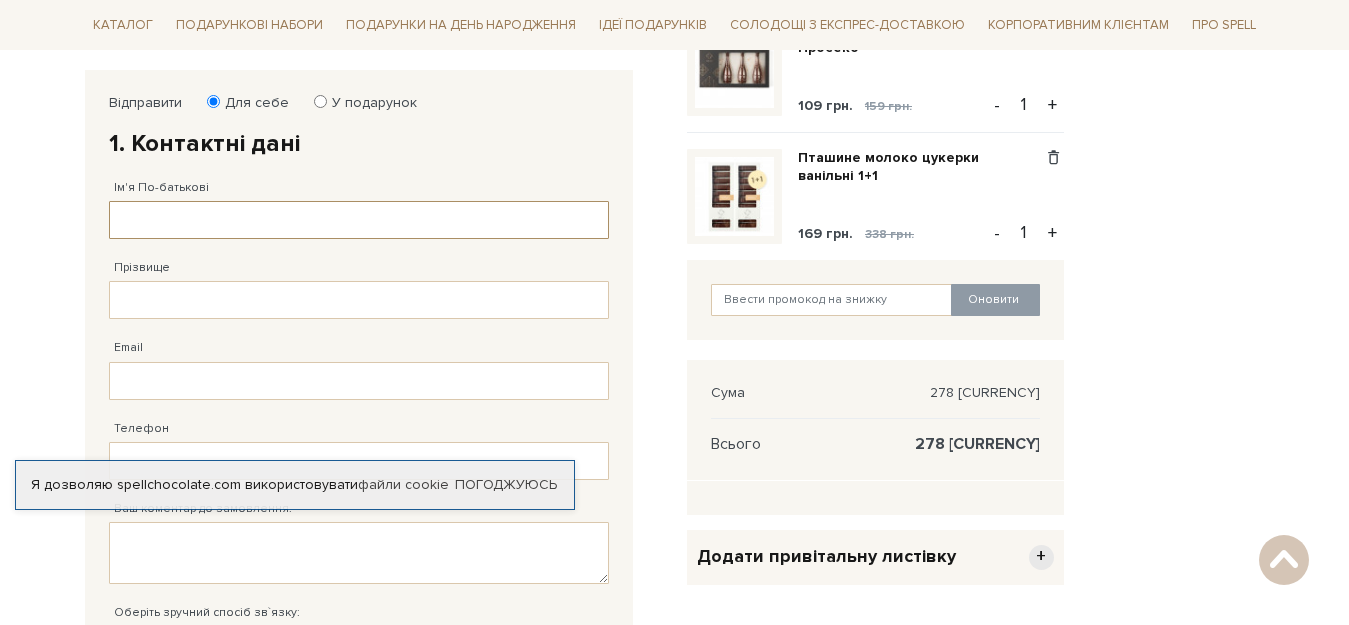 click on "Ім'я По-батькові" at bounding box center [359, 220] 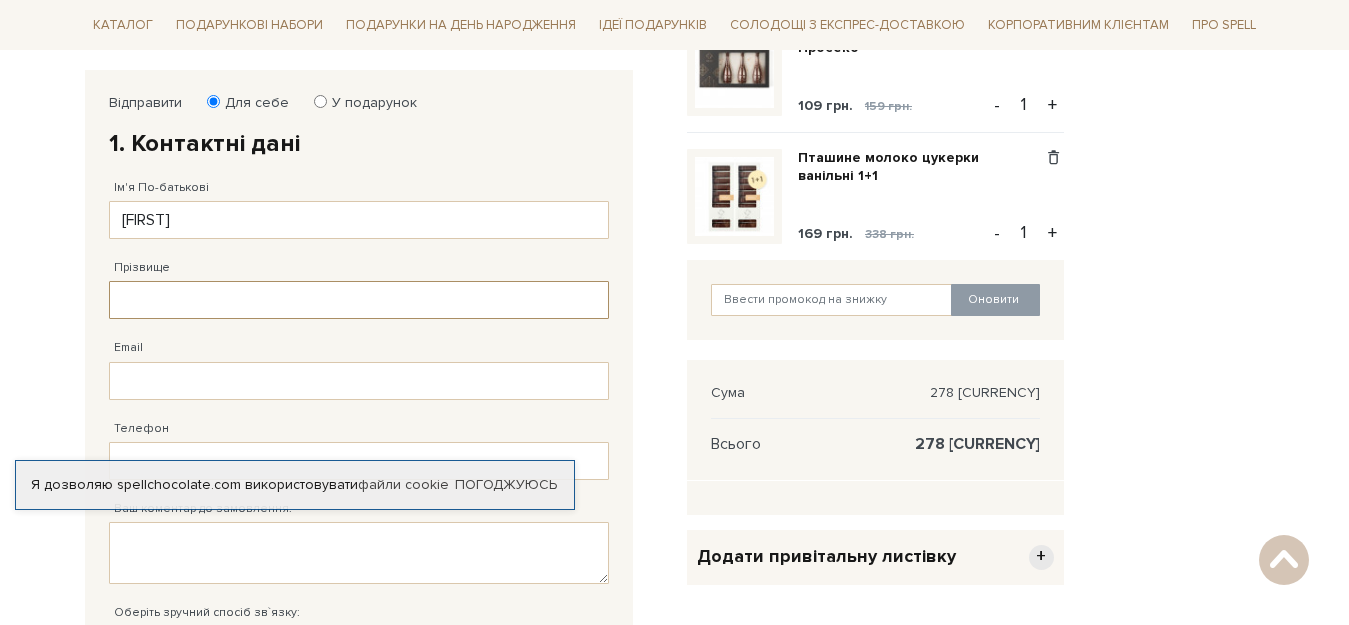 type on "Malysheva" 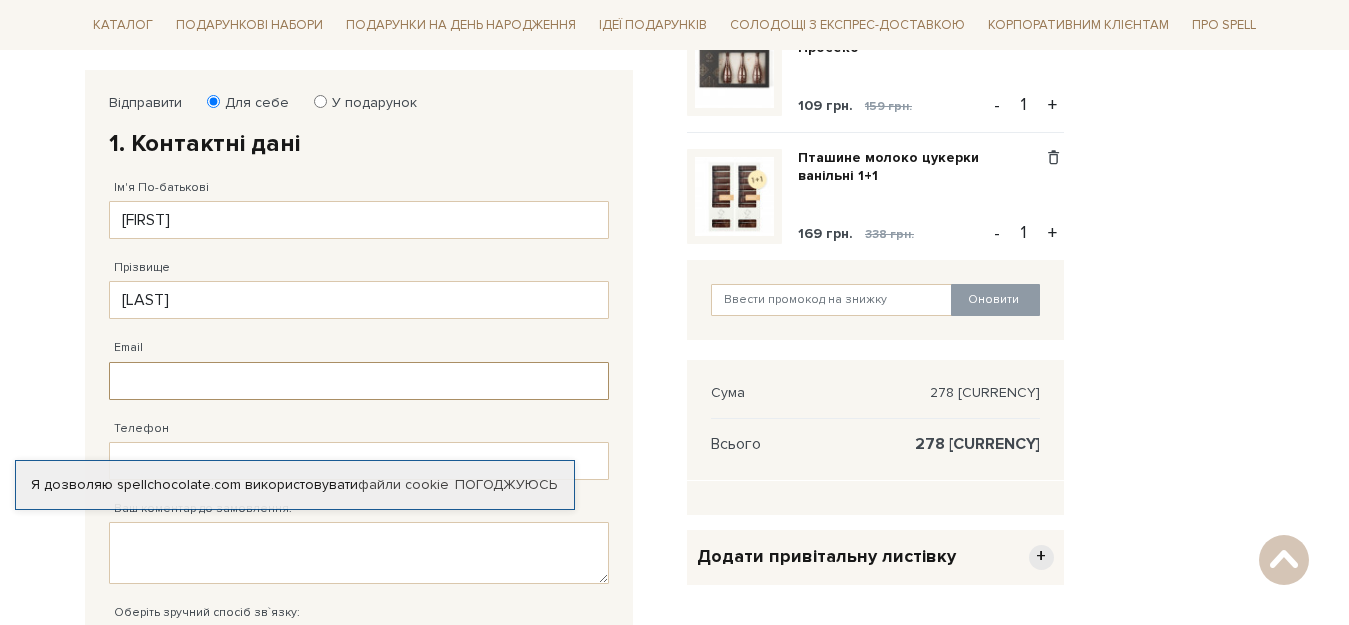 type on "avm-et@outlook.com" 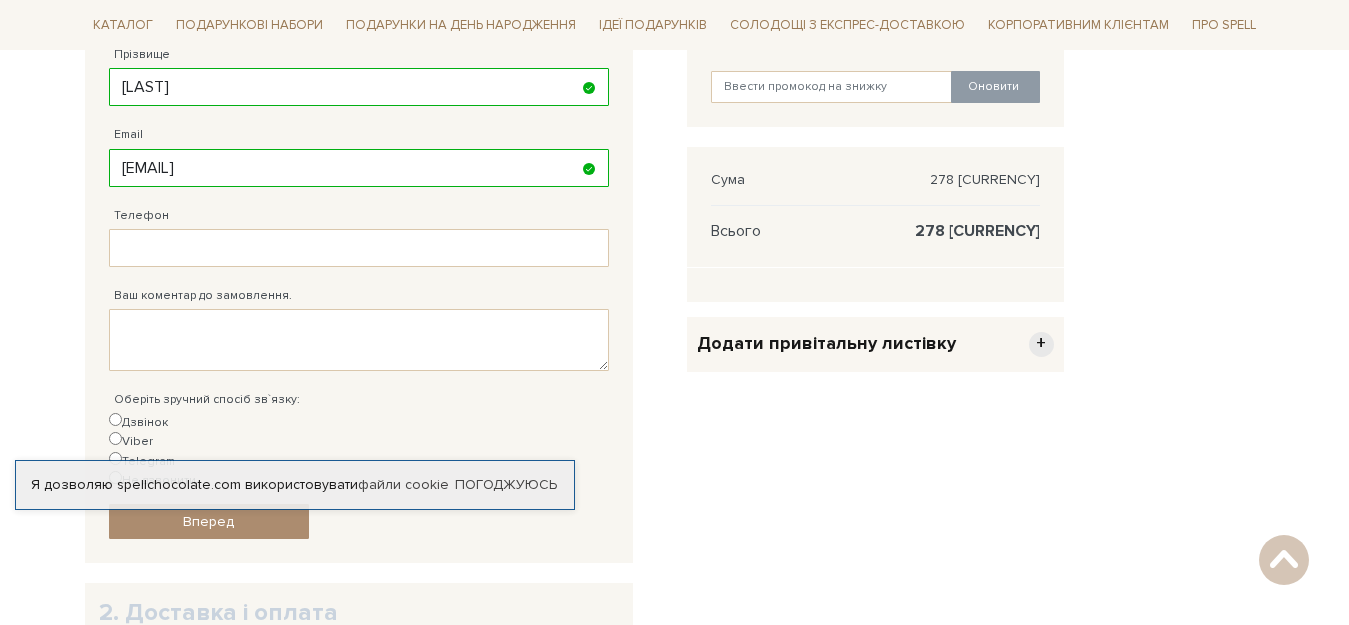 scroll, scrollTop: 573, scrollLeft: 0, axis: vertical 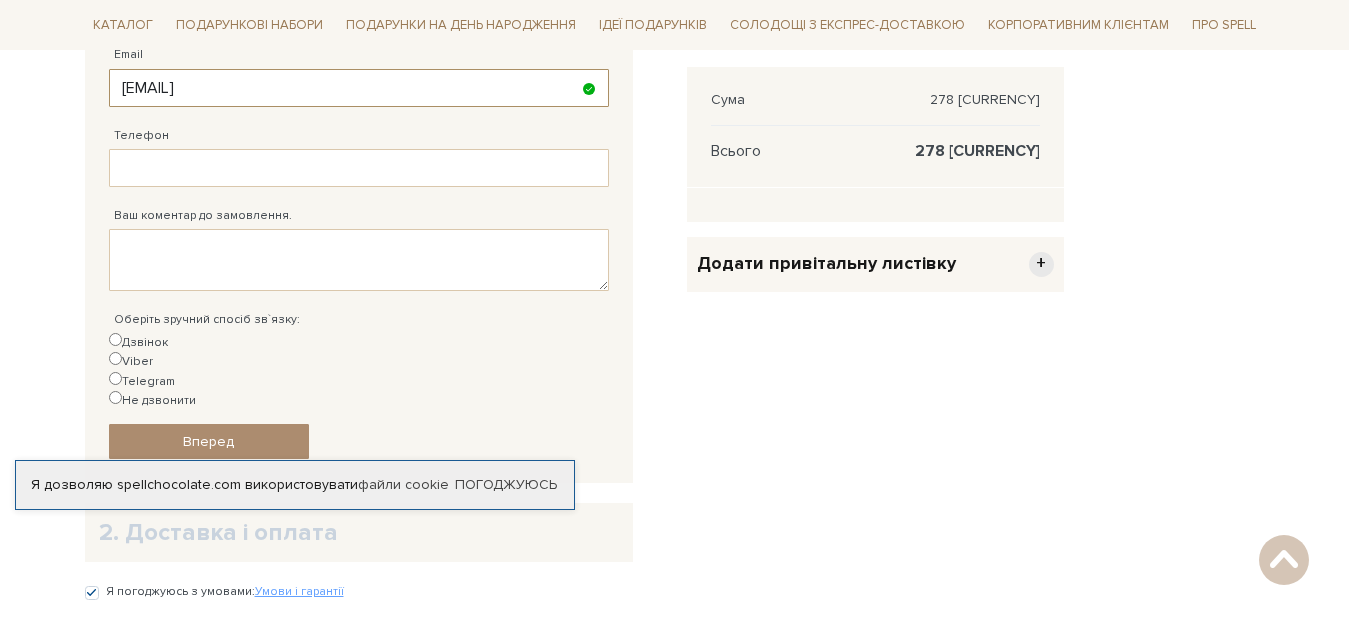 click on "avm-et@outlook.com" at bounding box center (359, 88) 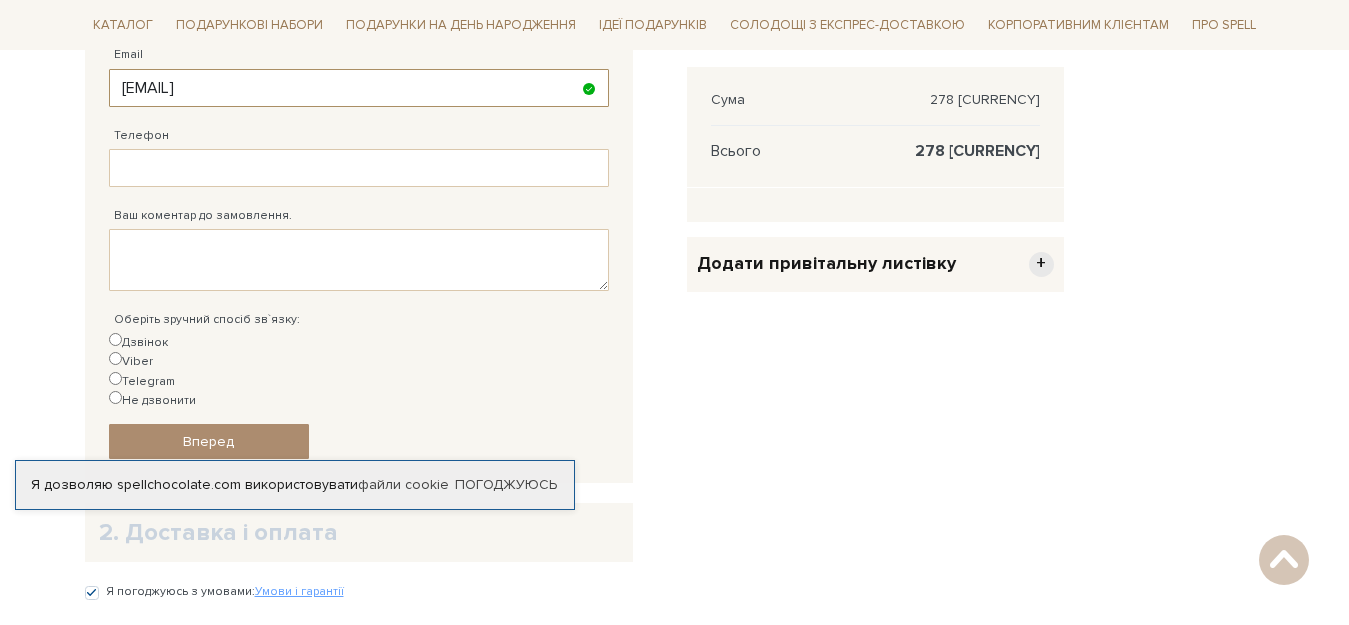 type 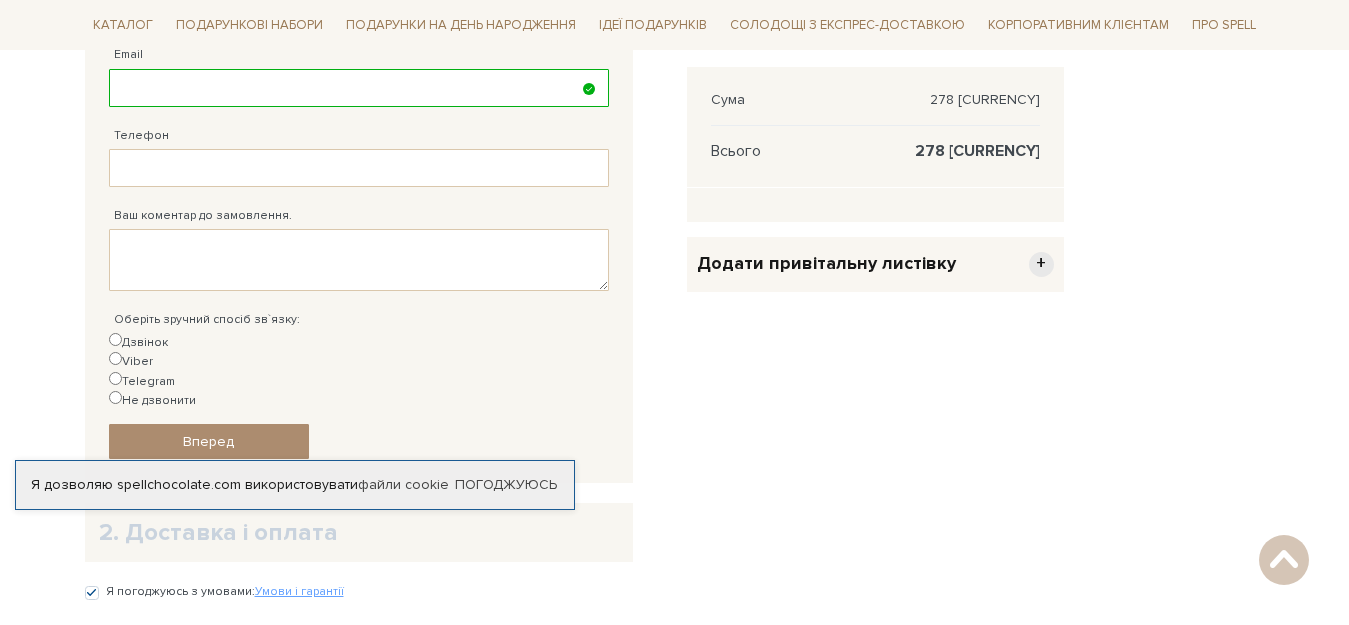 type 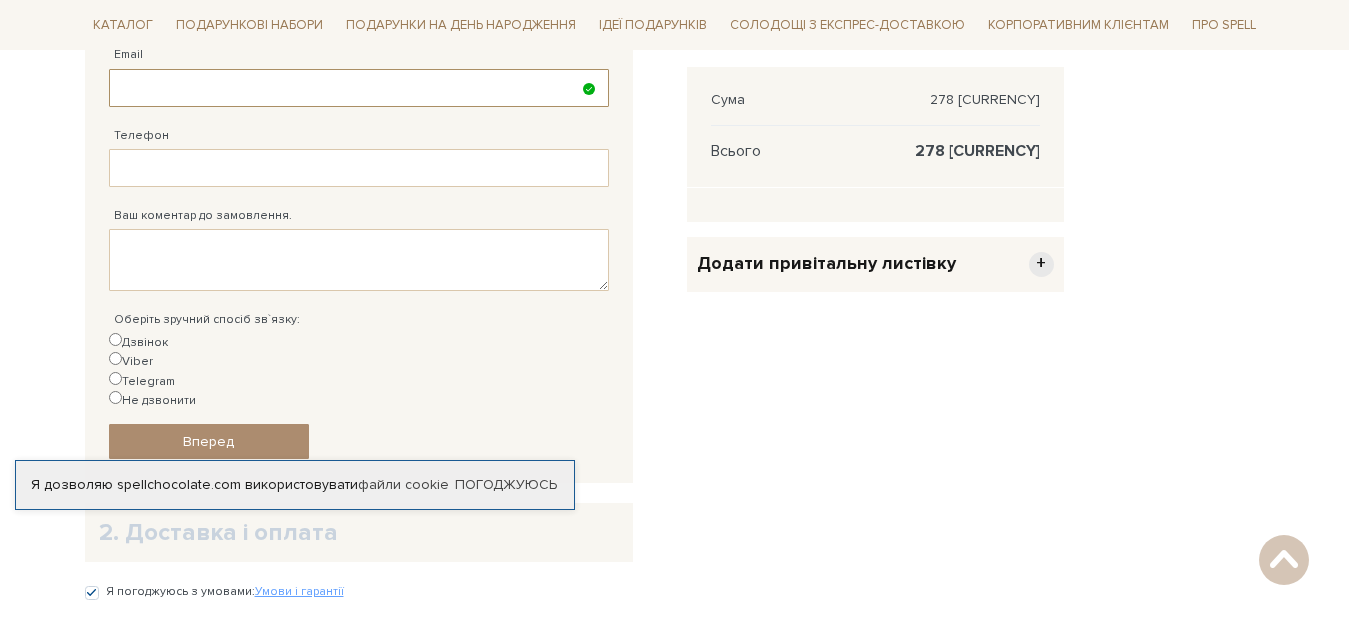 scroll, scrollTop: 634, scrollLeft: 0, axis: vertical 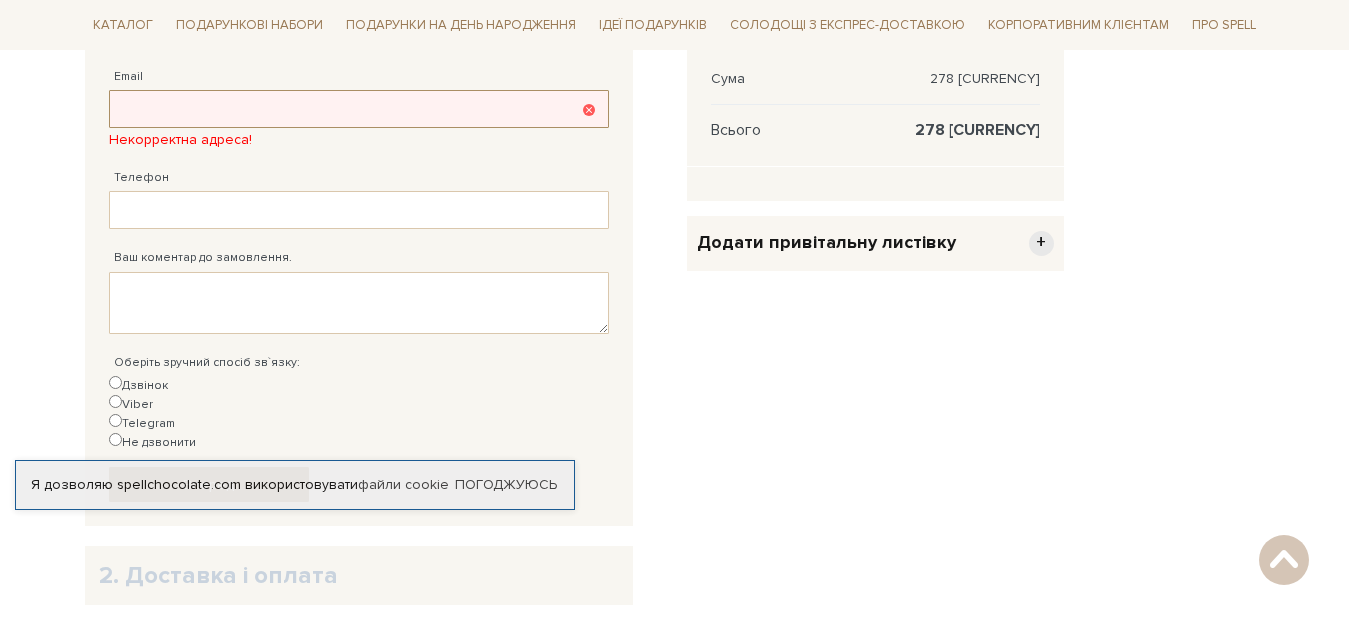 click on "Email" at bounding box center (359, 109) 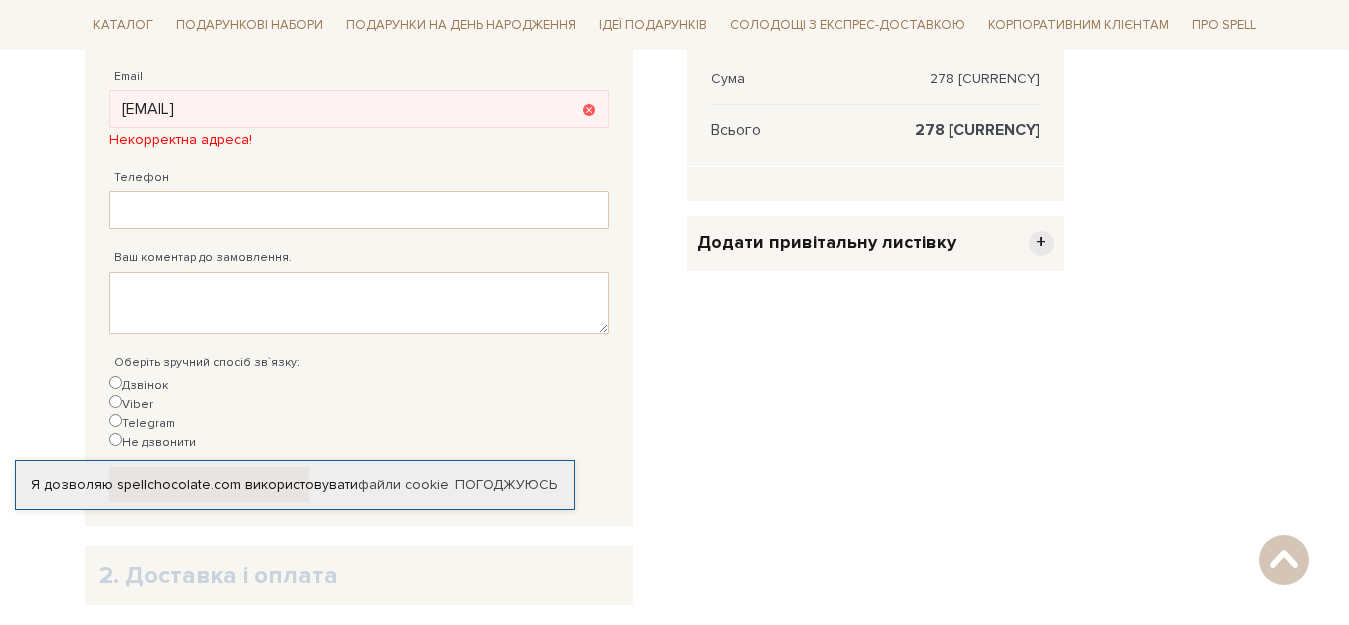 type on "Alla" 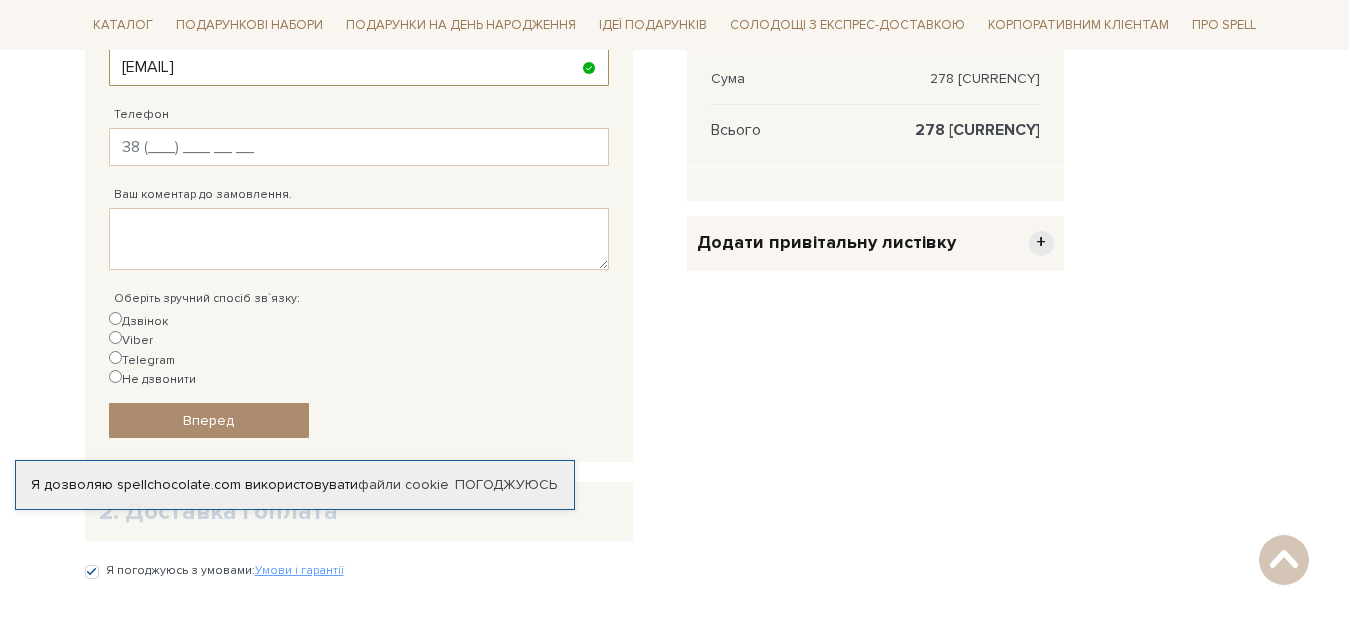 scroll, scrollTop: 613, scrollLeft: 0, axis: vertical 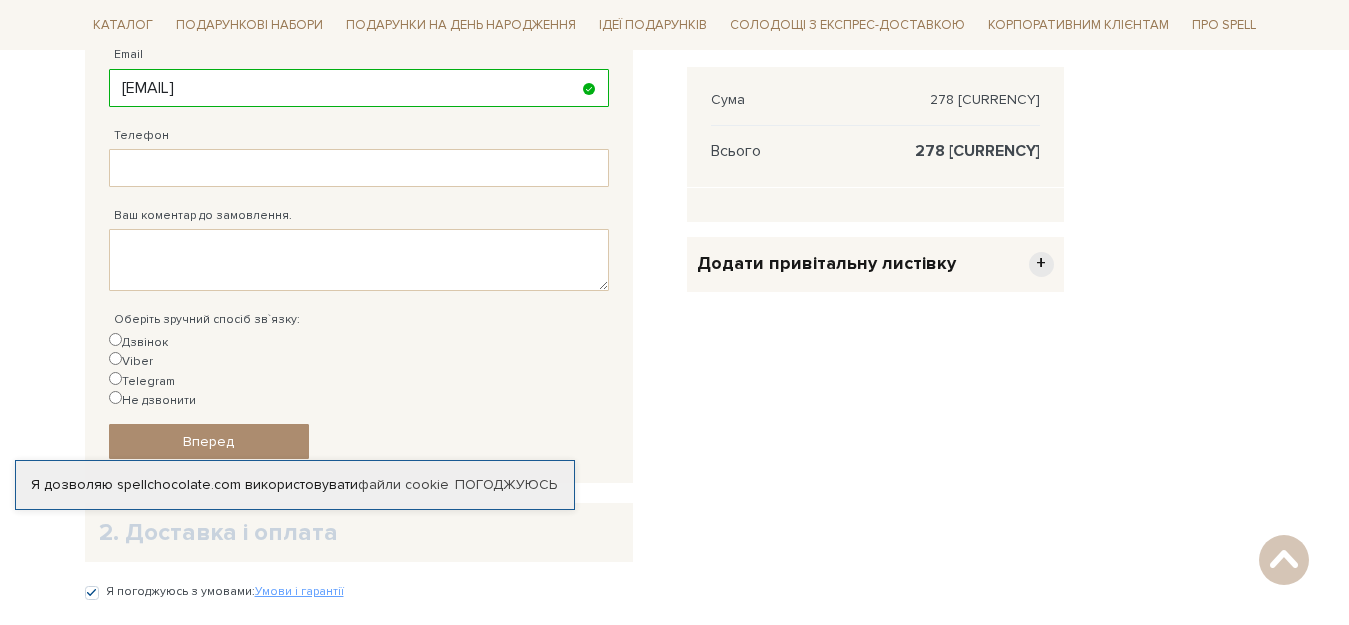 click on "Не дзвонити" at bounding box center (115, 397) 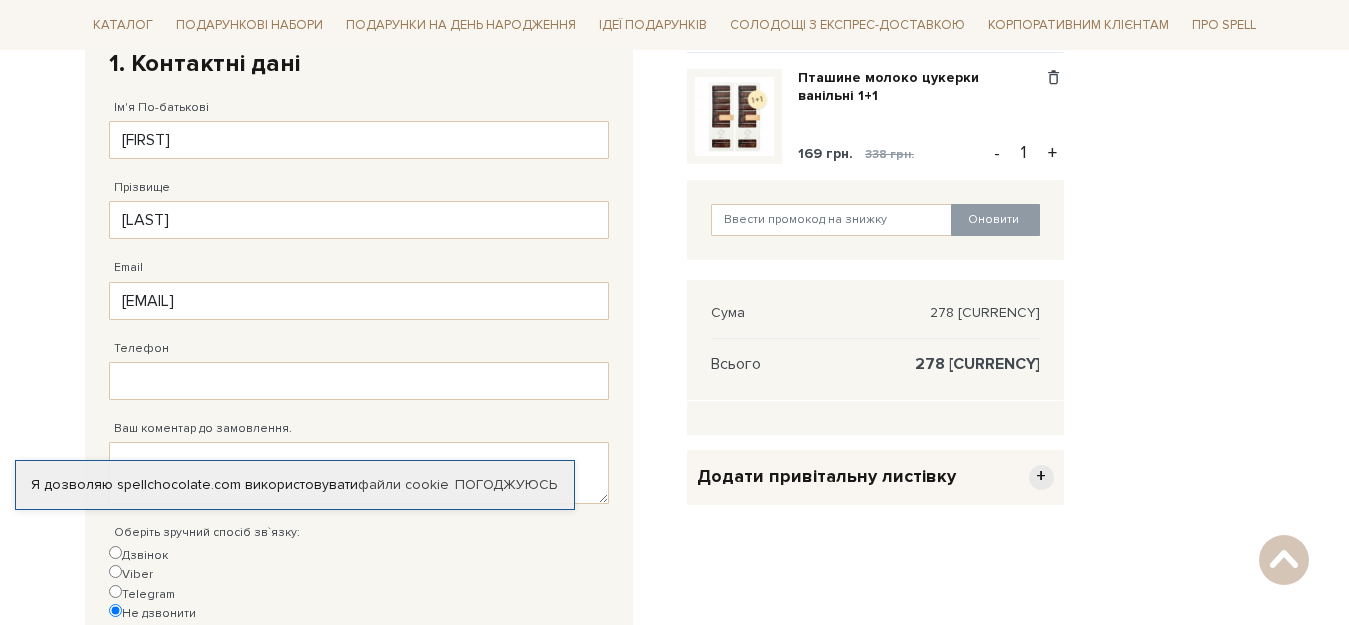 scroll, scrollTop: 333, scrollLeft: 0, axis: vertical 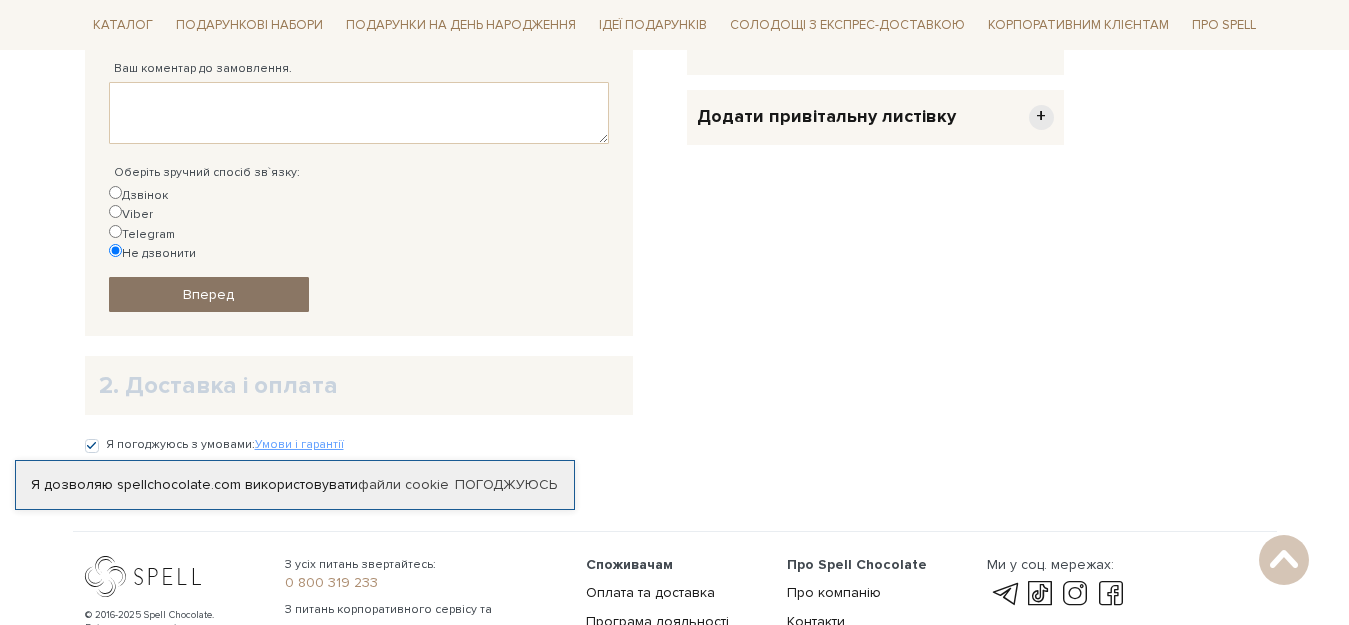 click on "Вперед" at bounding box center (208, 294) 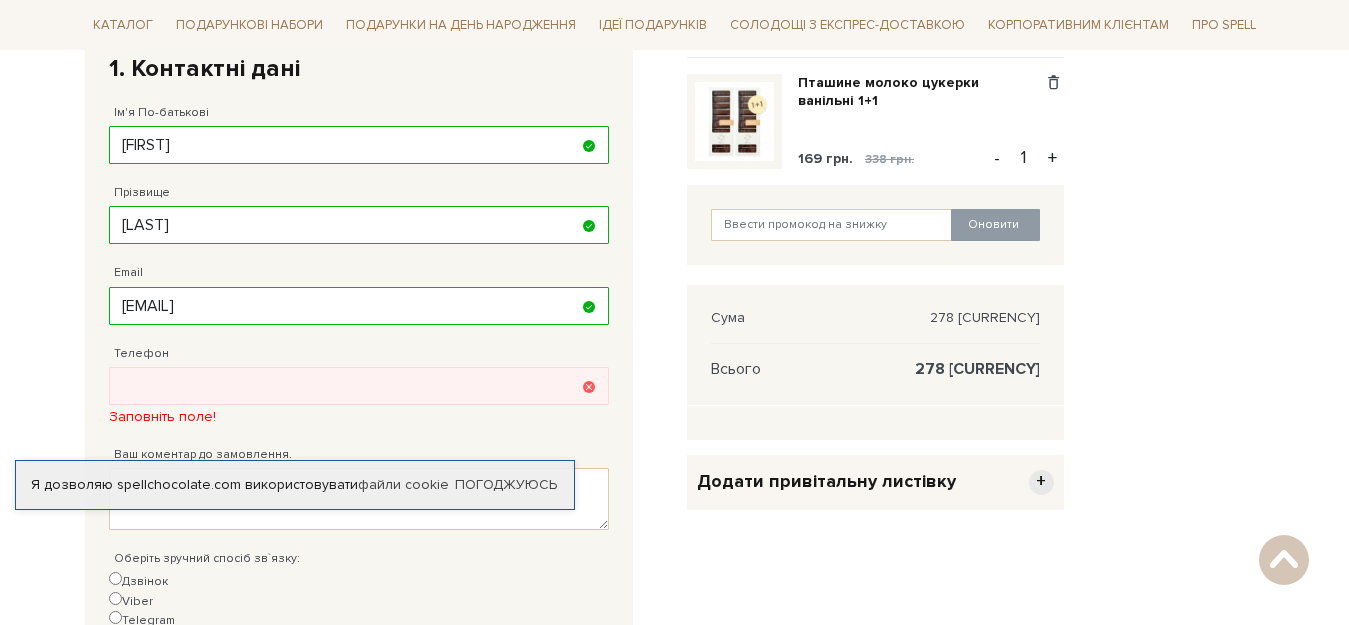 scroll, scrollTop: 389, scrollLeft: 0, axis: vertical 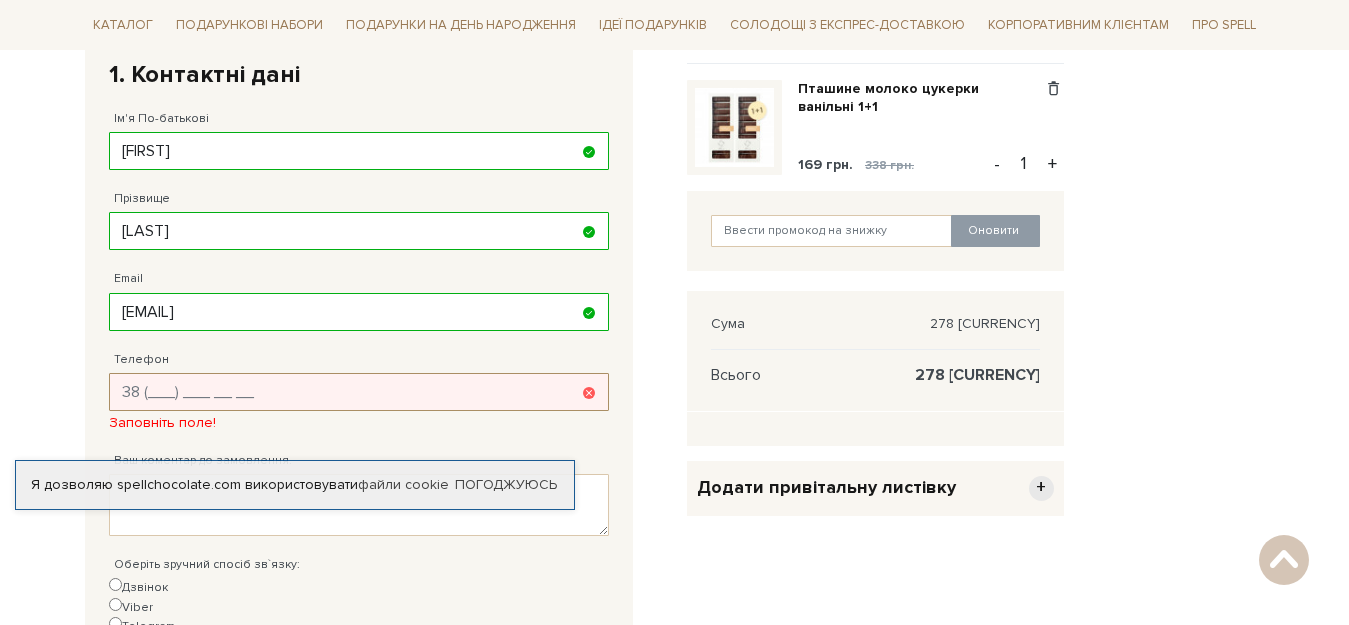 click on "Телефон" at bounding box center (359, 392) 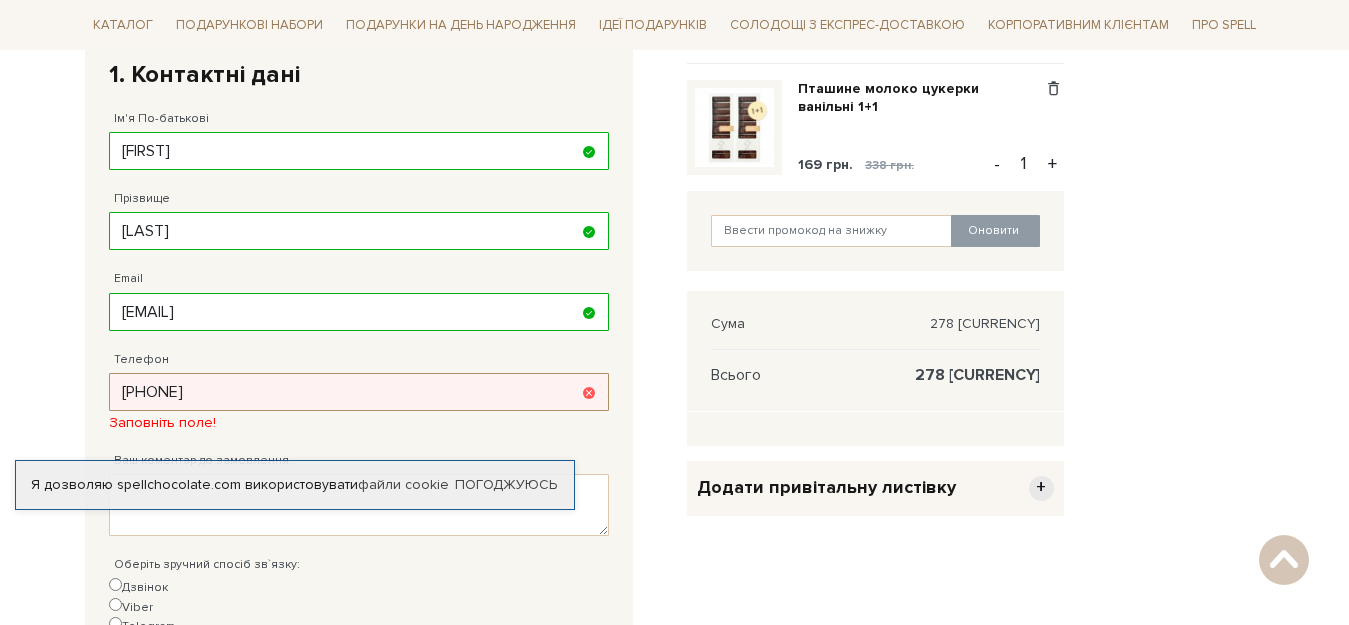type on "[PHONE]" 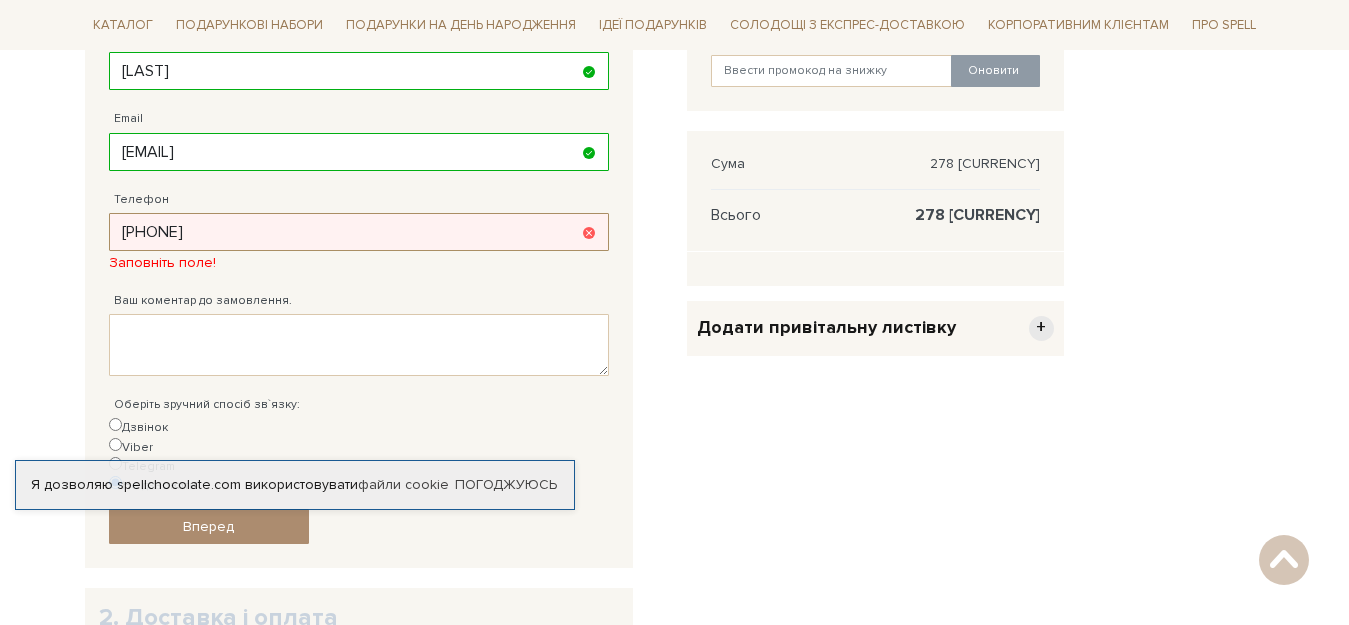 scroll, scrollTop: 629, scrollLeft: 0, axis: vertical 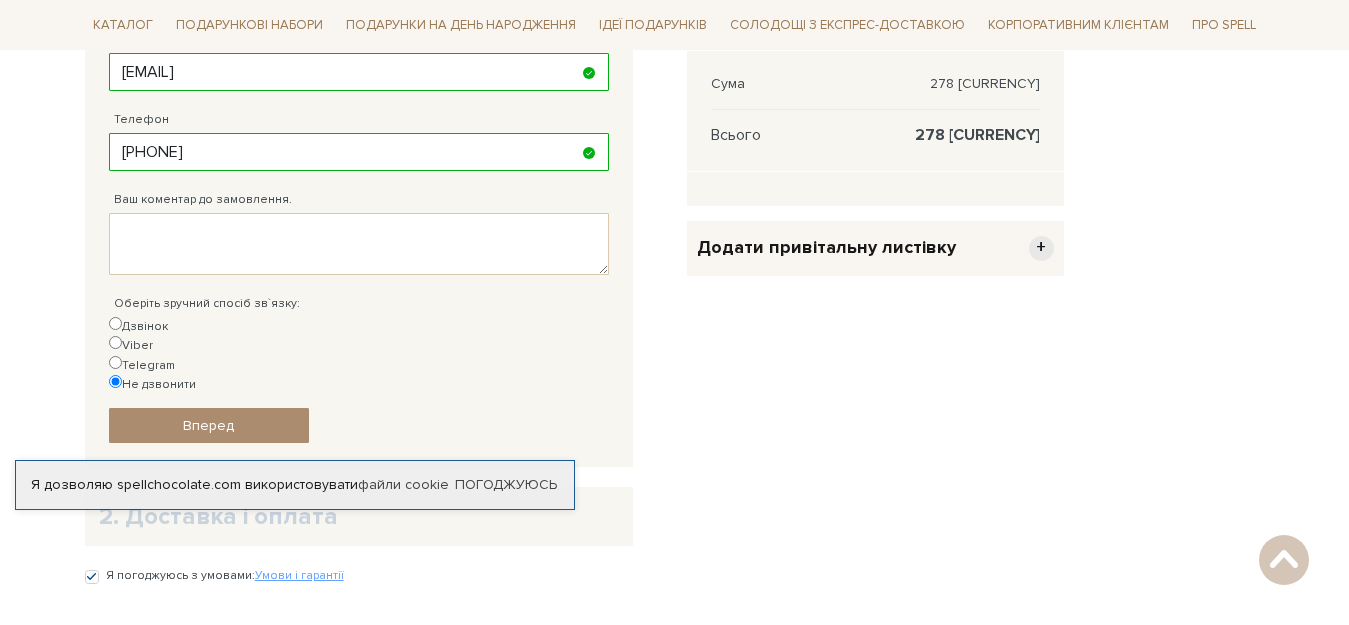 click on "Очистити кошик
Цукерки шоколадні Пляшечки Просеко
109 грн.
159 грн.
Видалити
Додати в обрані
-
1
+
Пташине молоко цукерки ванільні 1+1
- 1 +" at bounding box center [875, 177] 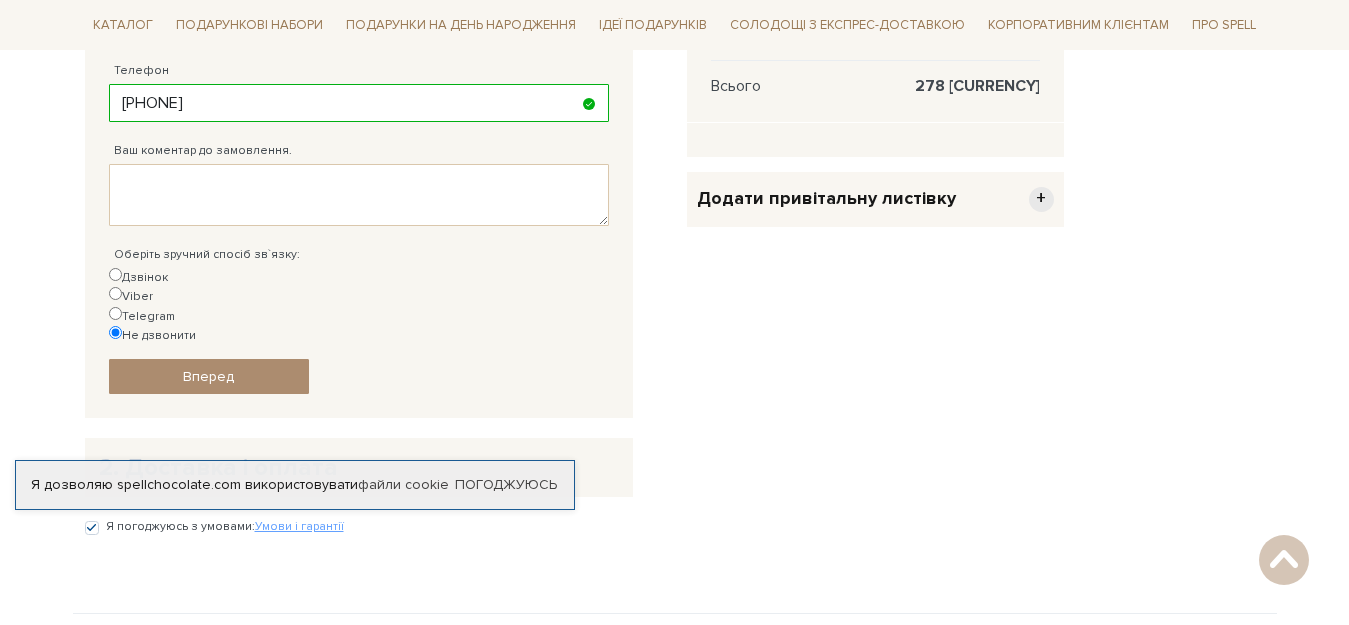 scroll, scrollTop: 669, scrollLeft: 0, axis: vertical 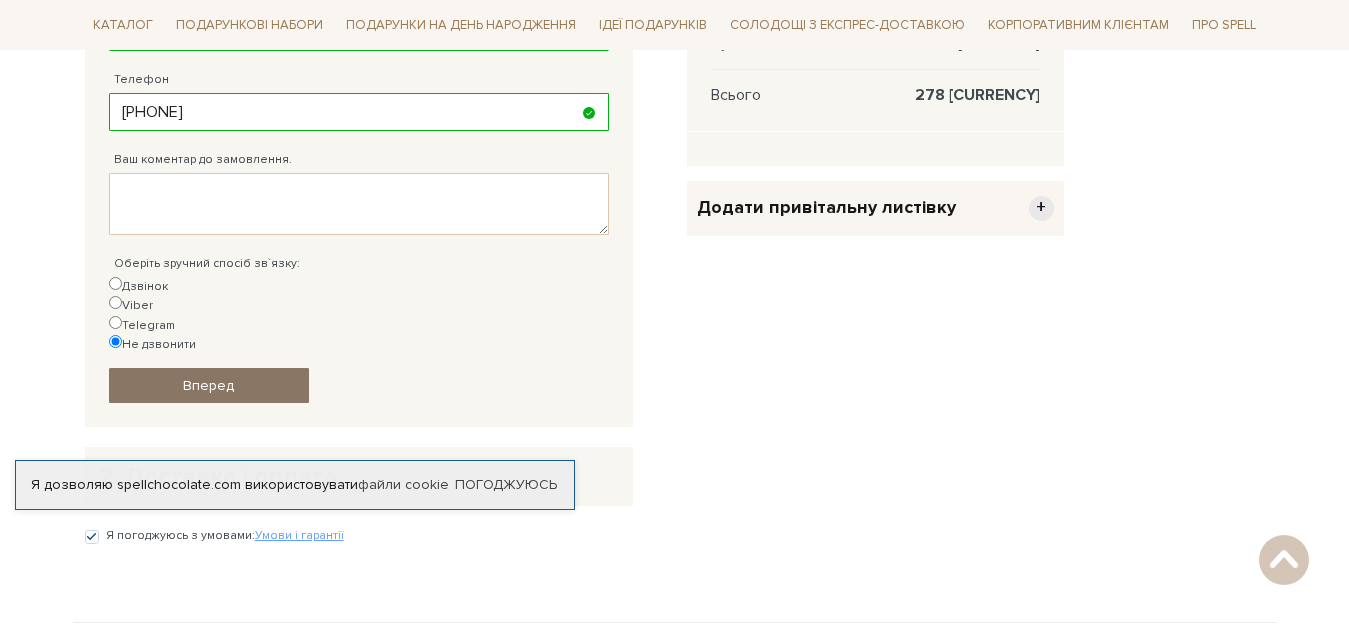 click on "Вперед" at bounding box center (209, 385) 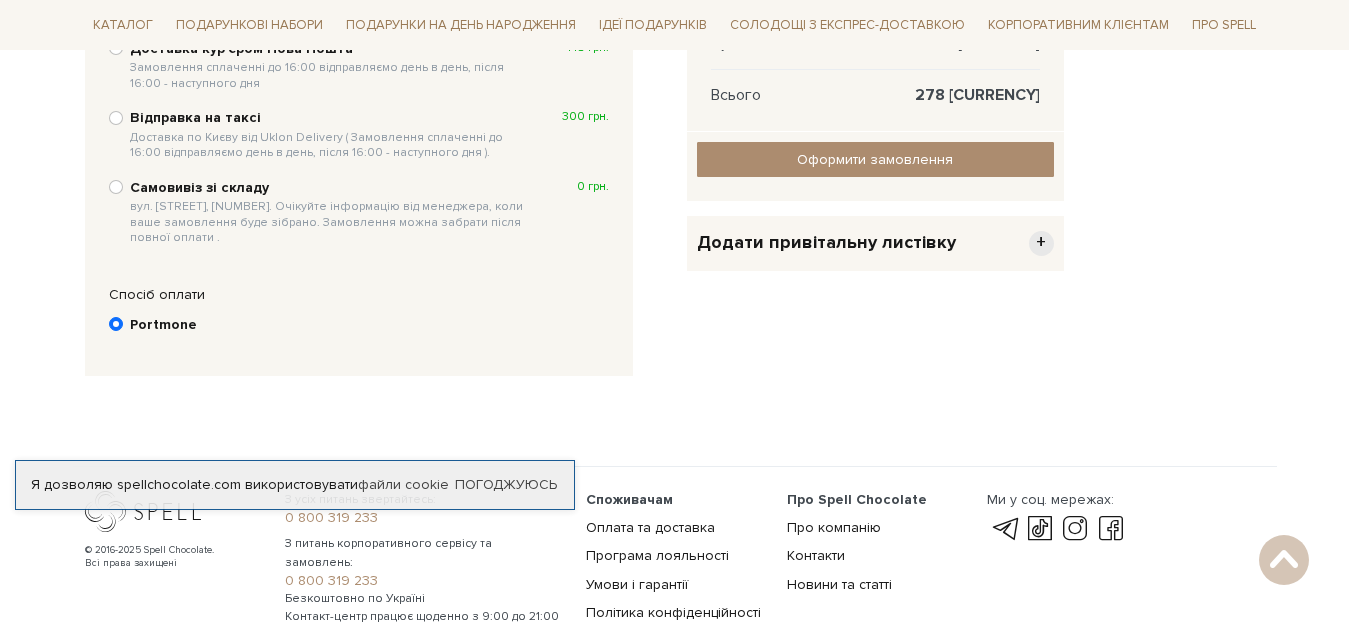 scroll, scrollTop: 389, scrollLeft: 0, axis: vertical 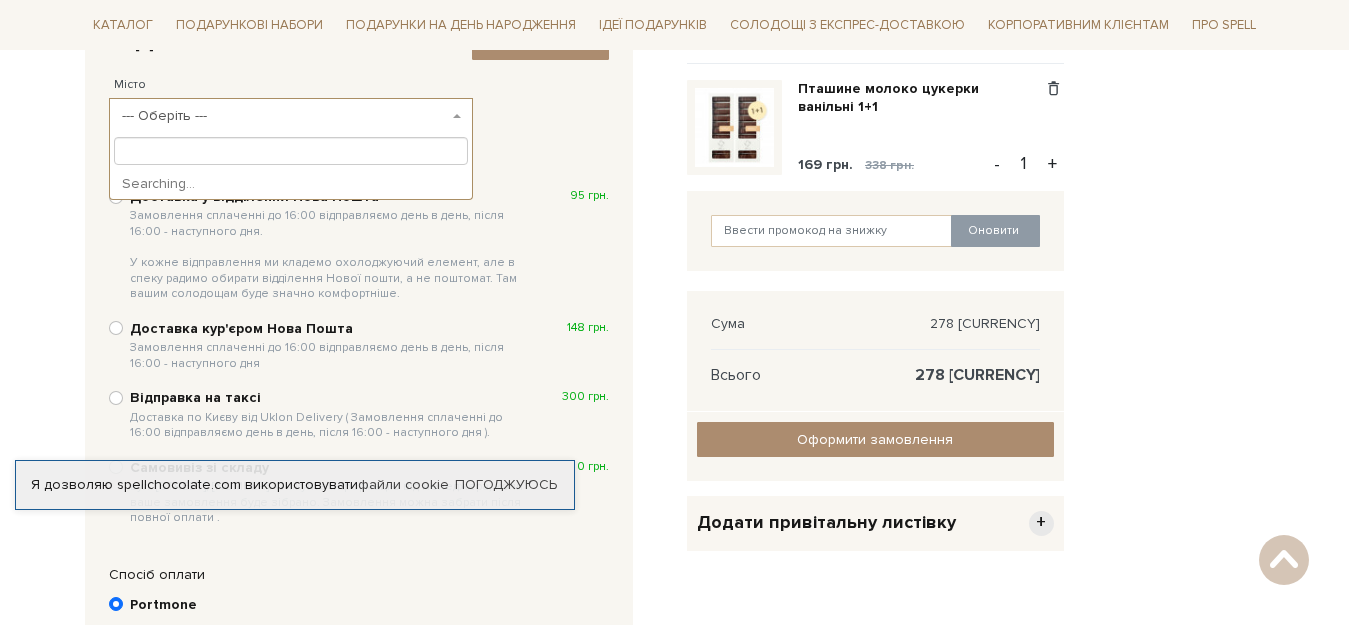 click on "--- Оберіть ---" at bounding box center (291, 116) 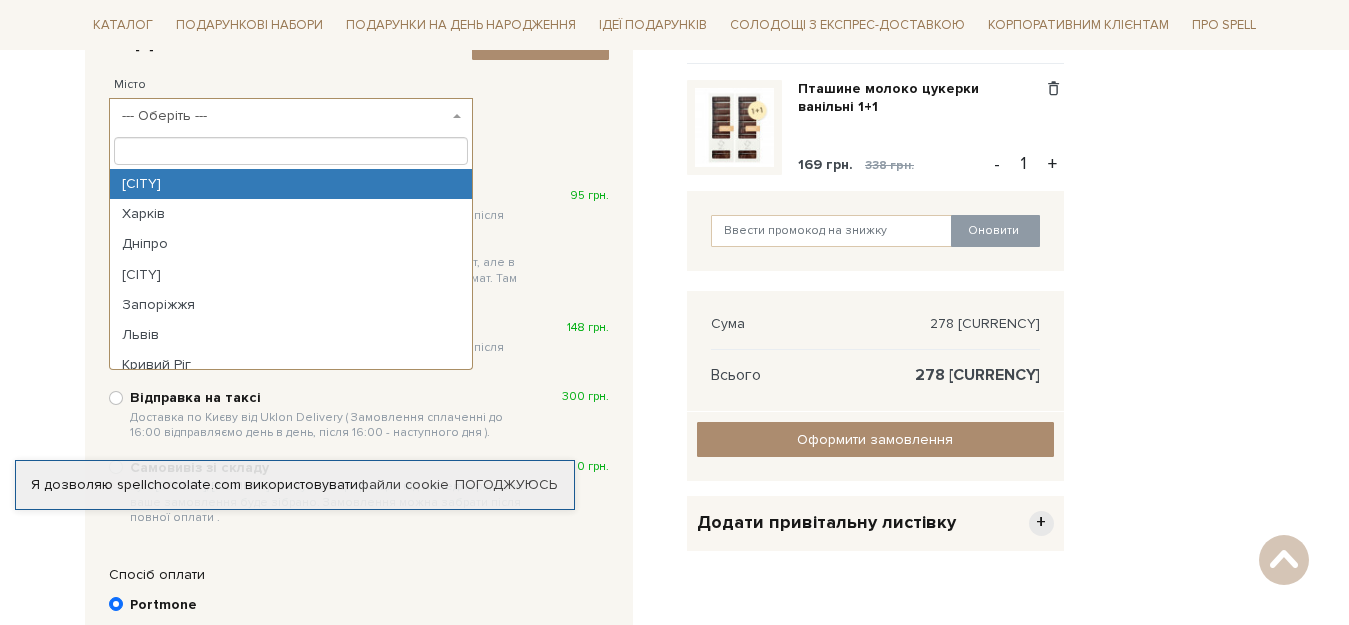 select on "Київ" 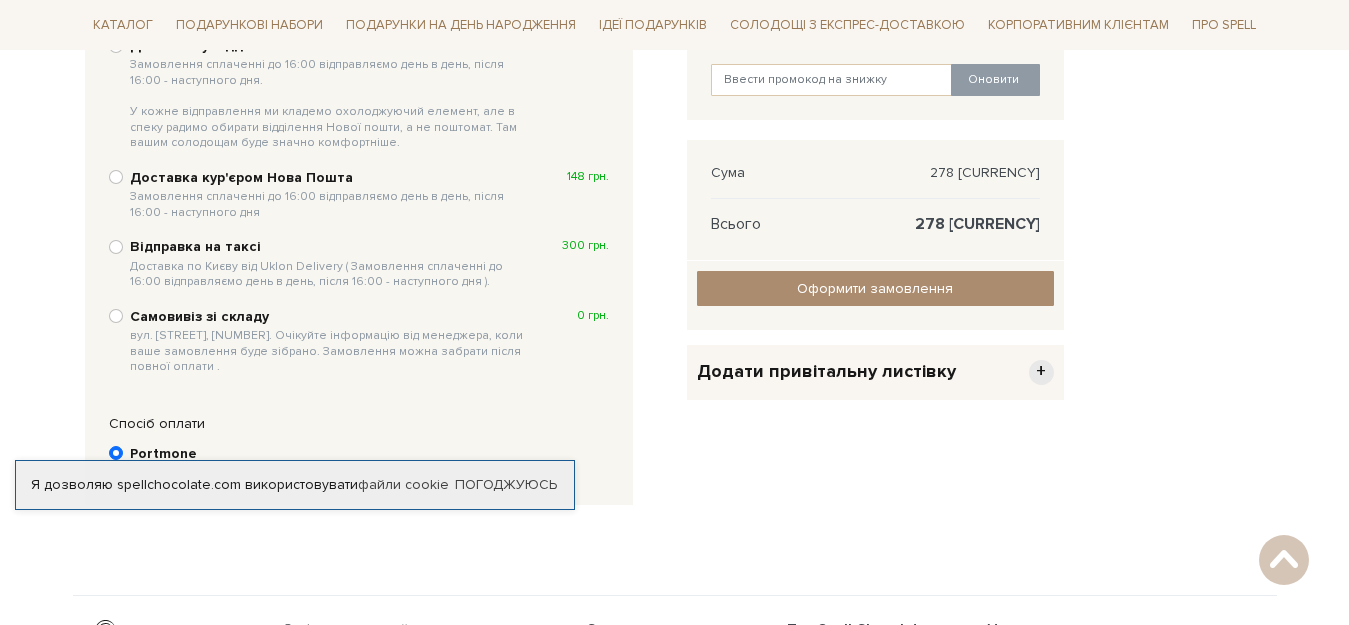 scroll, scrollTop: 549, scrollLeft: 0, axis: vertical 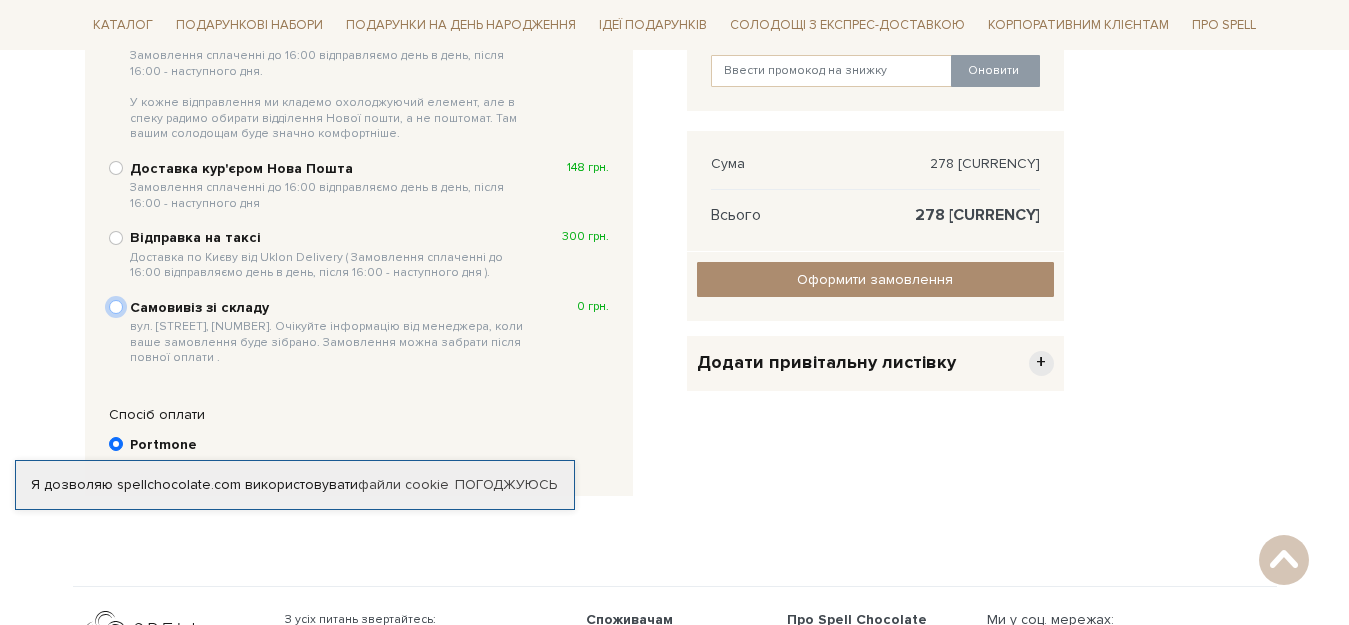 click on "Самовивіз зі складу                                                                             вул. Велика Кільцева, 4-А. Очікуйте інформацію від менеджера, коли ваше замовлення буде зібрано.  Замовлення можна забрати після повної оплати .
0 грн." at bounding box center [116, 307] 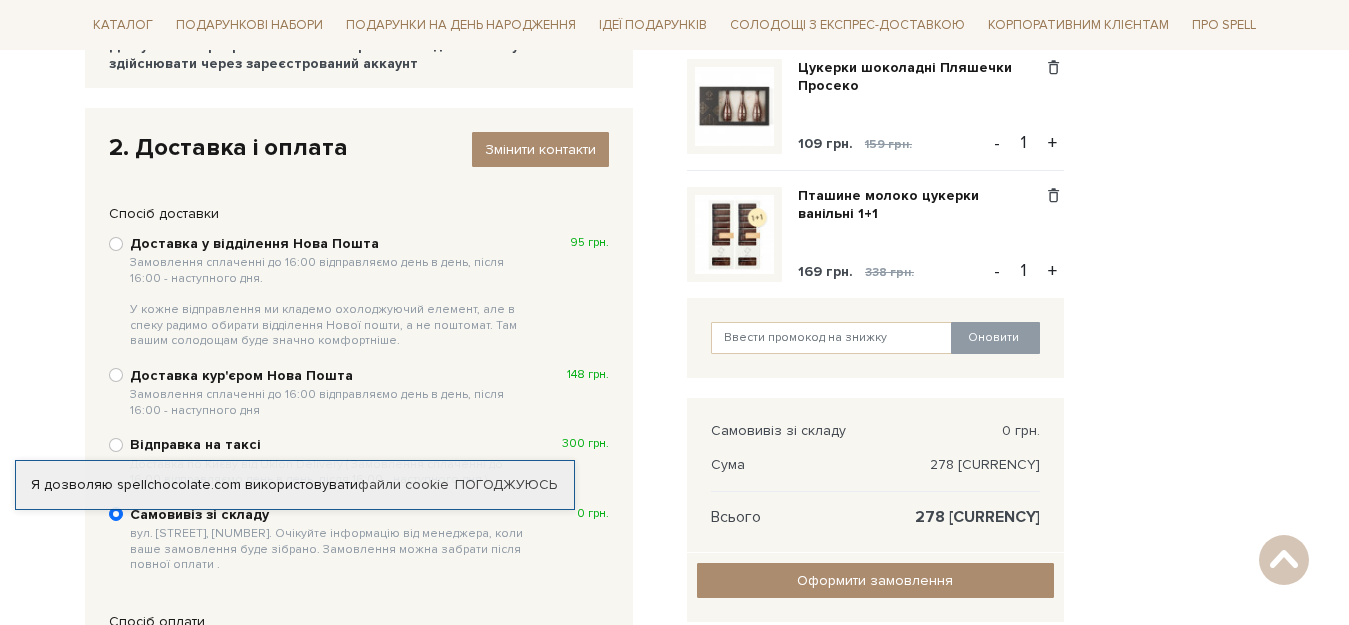 scroll, scrollTop: 269, scrollLeft: 0, axis: vertical 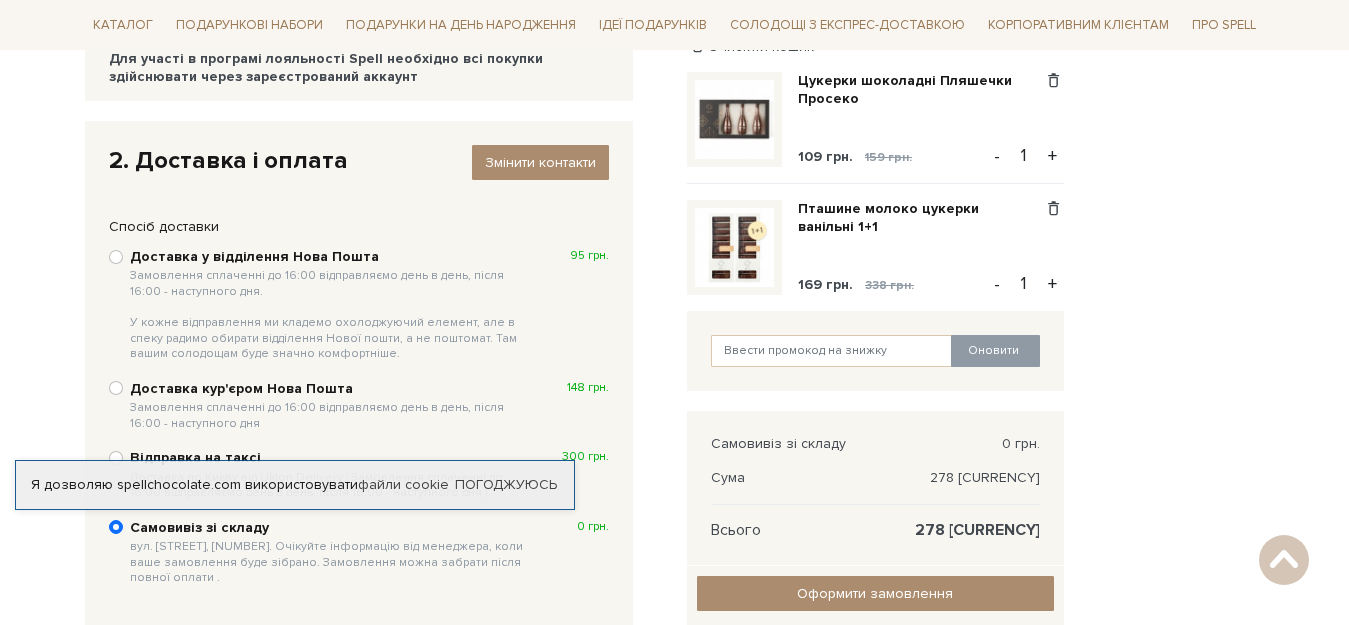 click on "+" at bounding box center (1052, 156) 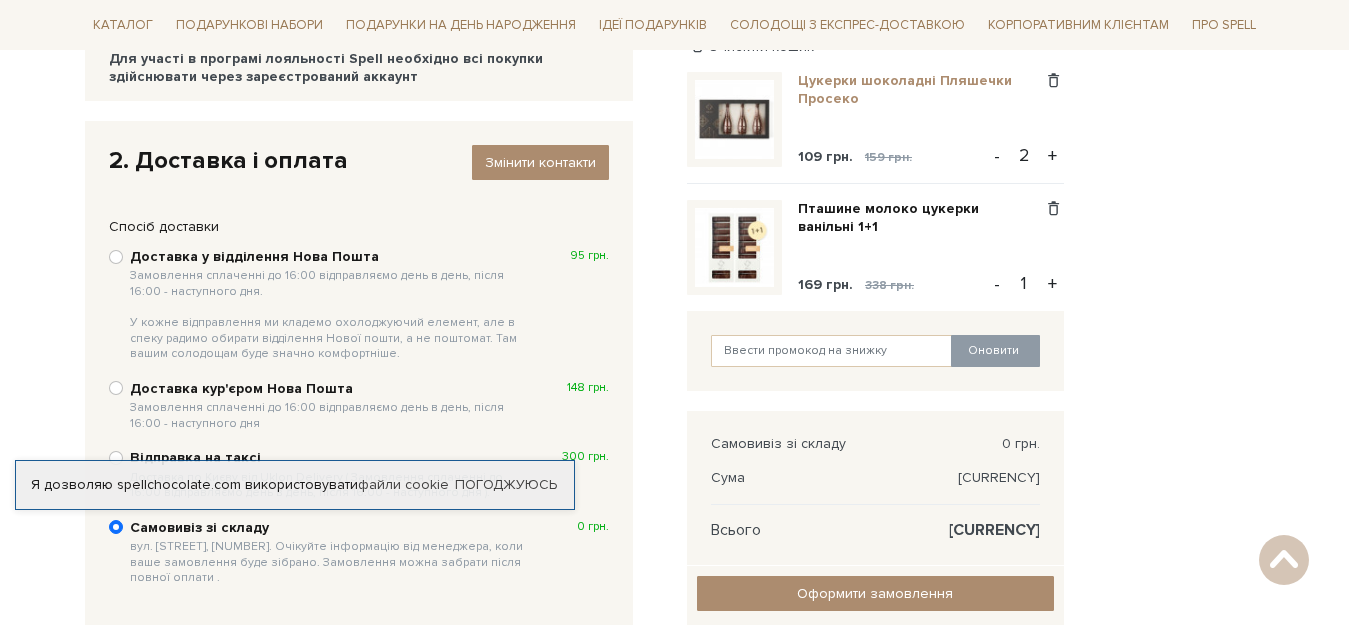 click on "Цукерки шоколадні Пляшечки Просеко" at bounding box center (920, 90) 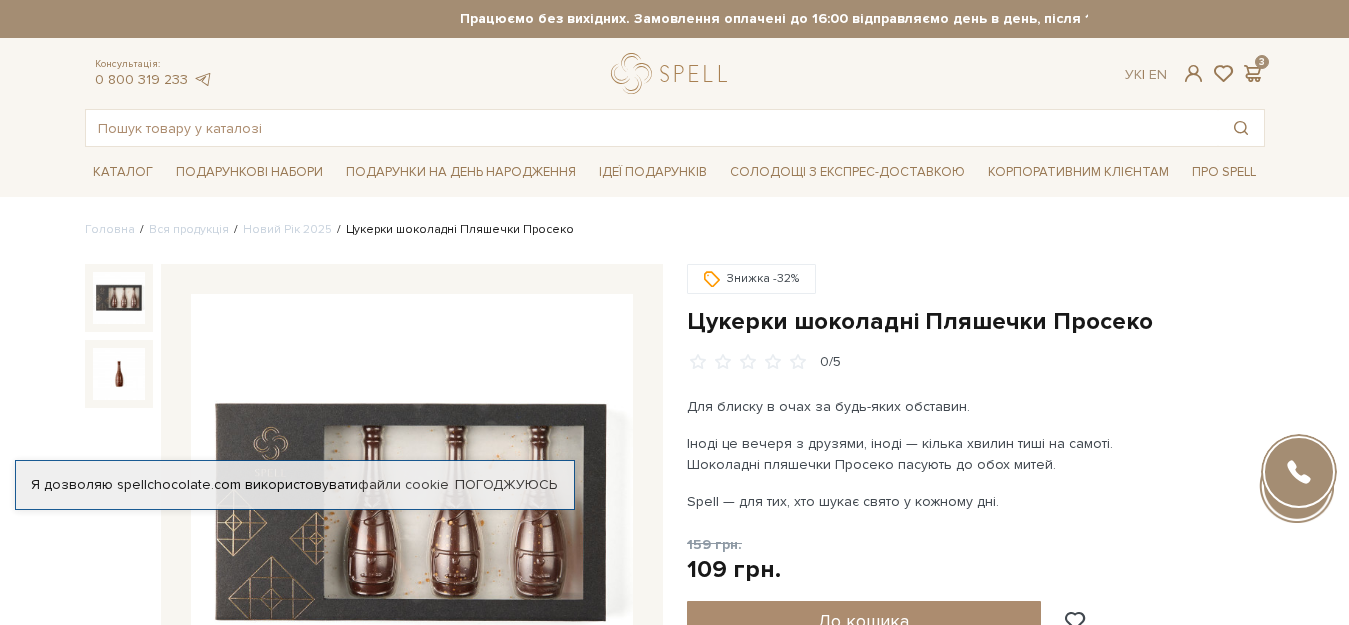 scroll, scrollTop: 0, scrollLeft: 0, axis: both 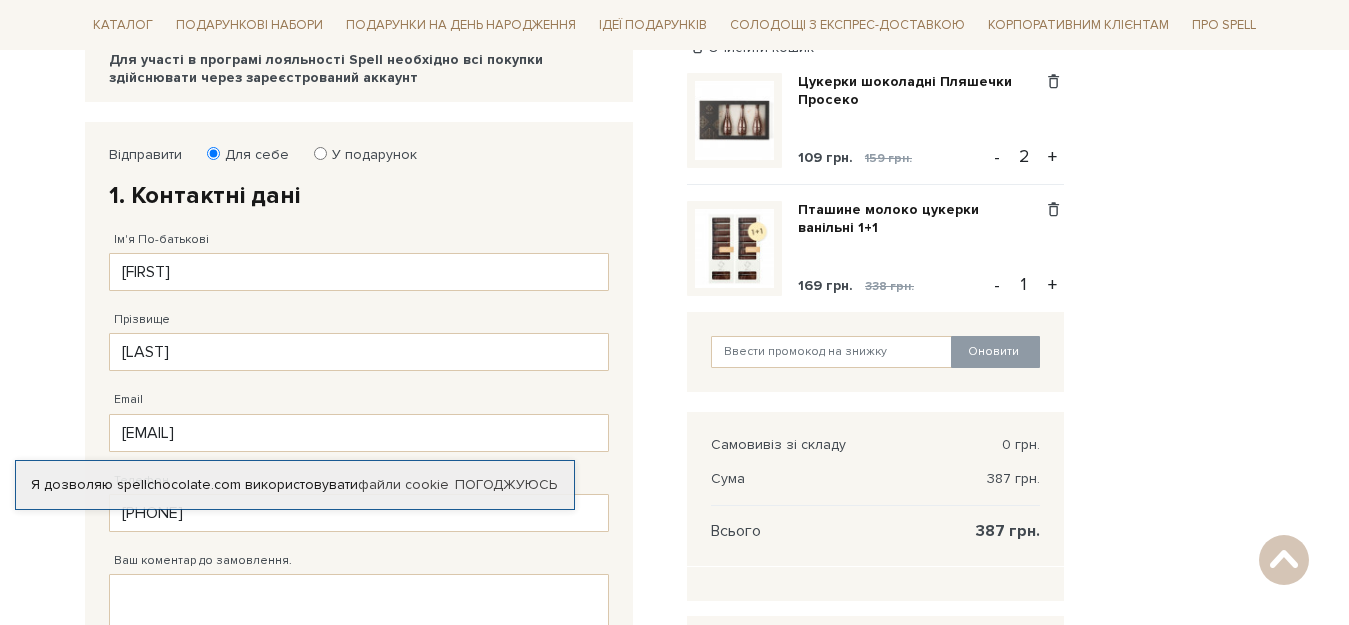 click on "-" at bounding box center (997, 157) 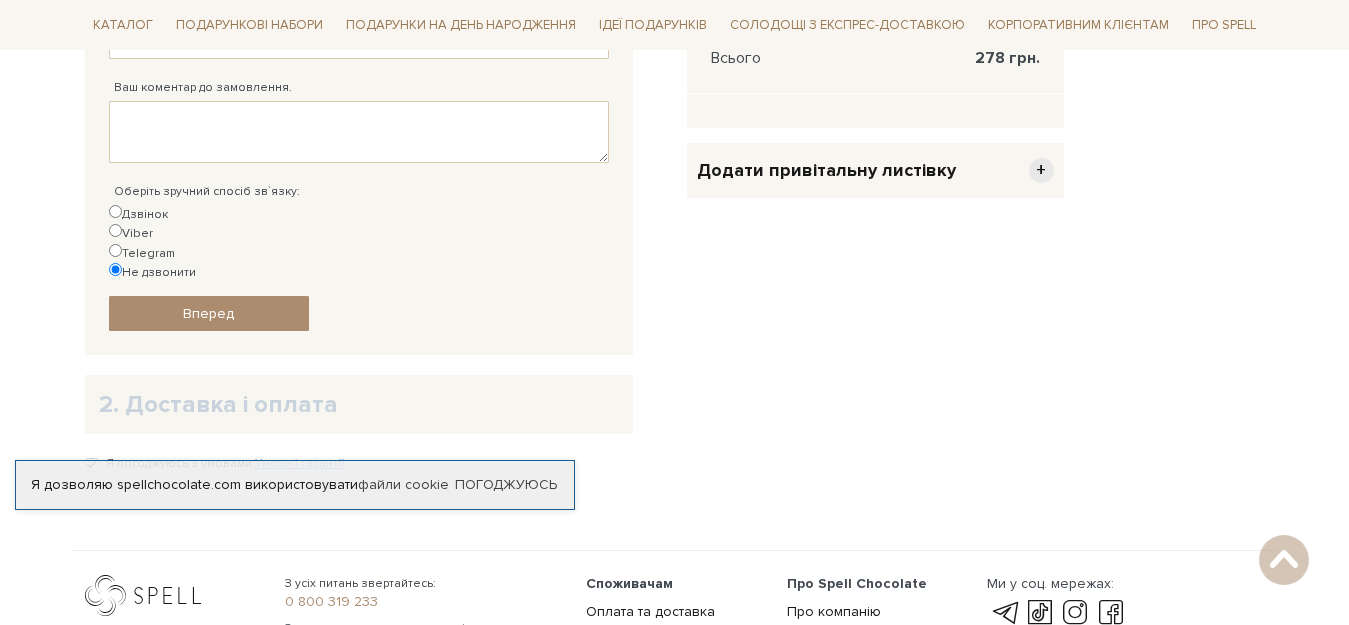 scroll, scrollTop: 748, scrollLeft: 0, axis: vertical 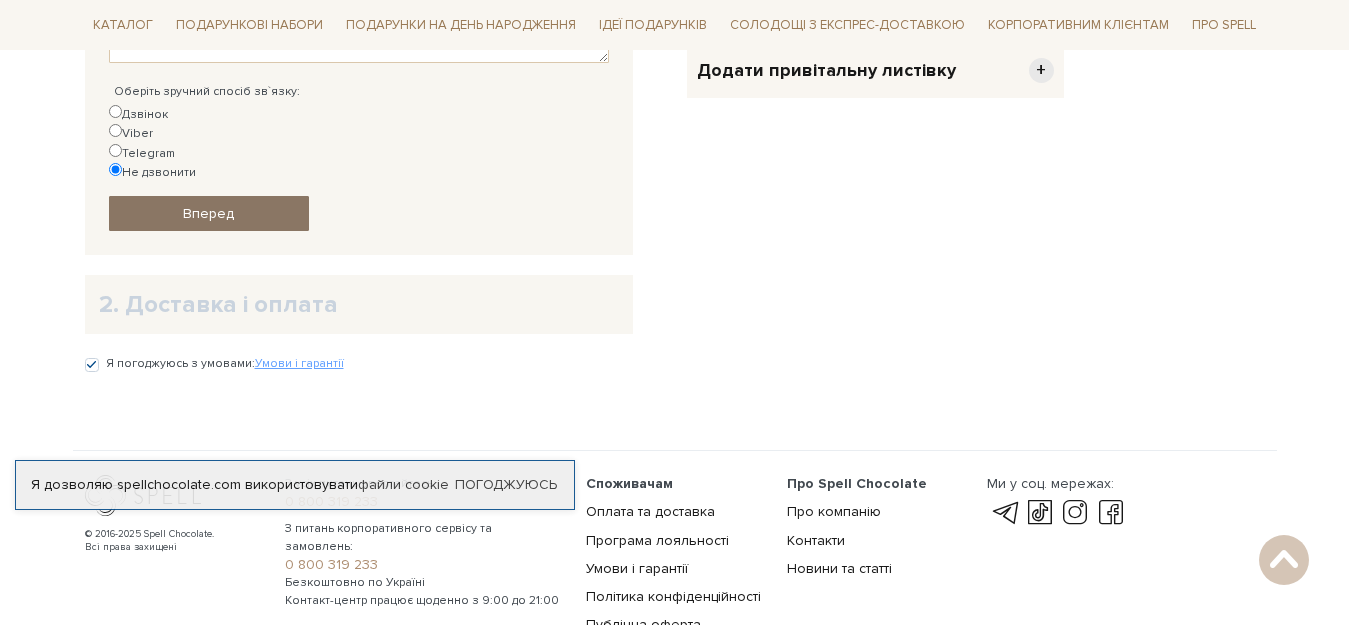 click on "Вперед" at bounding box center (209, 213) 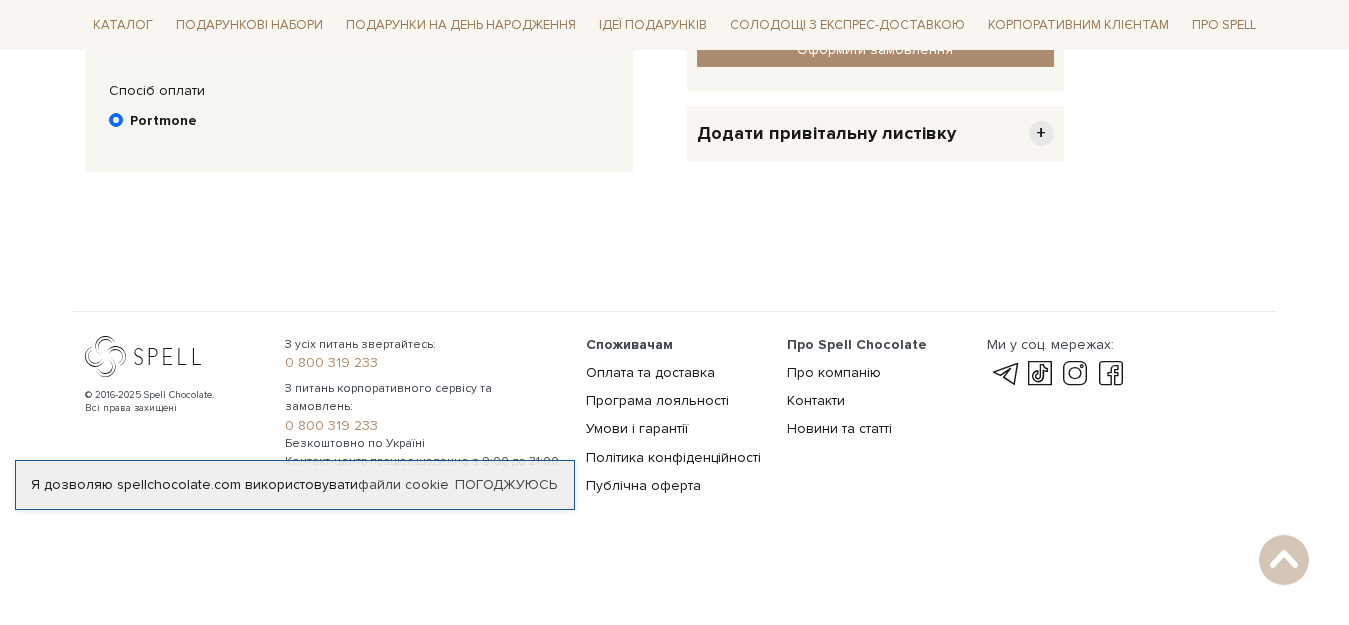 scroll, scrollTop: 389, scrollLeft: 0, axis: vertical 